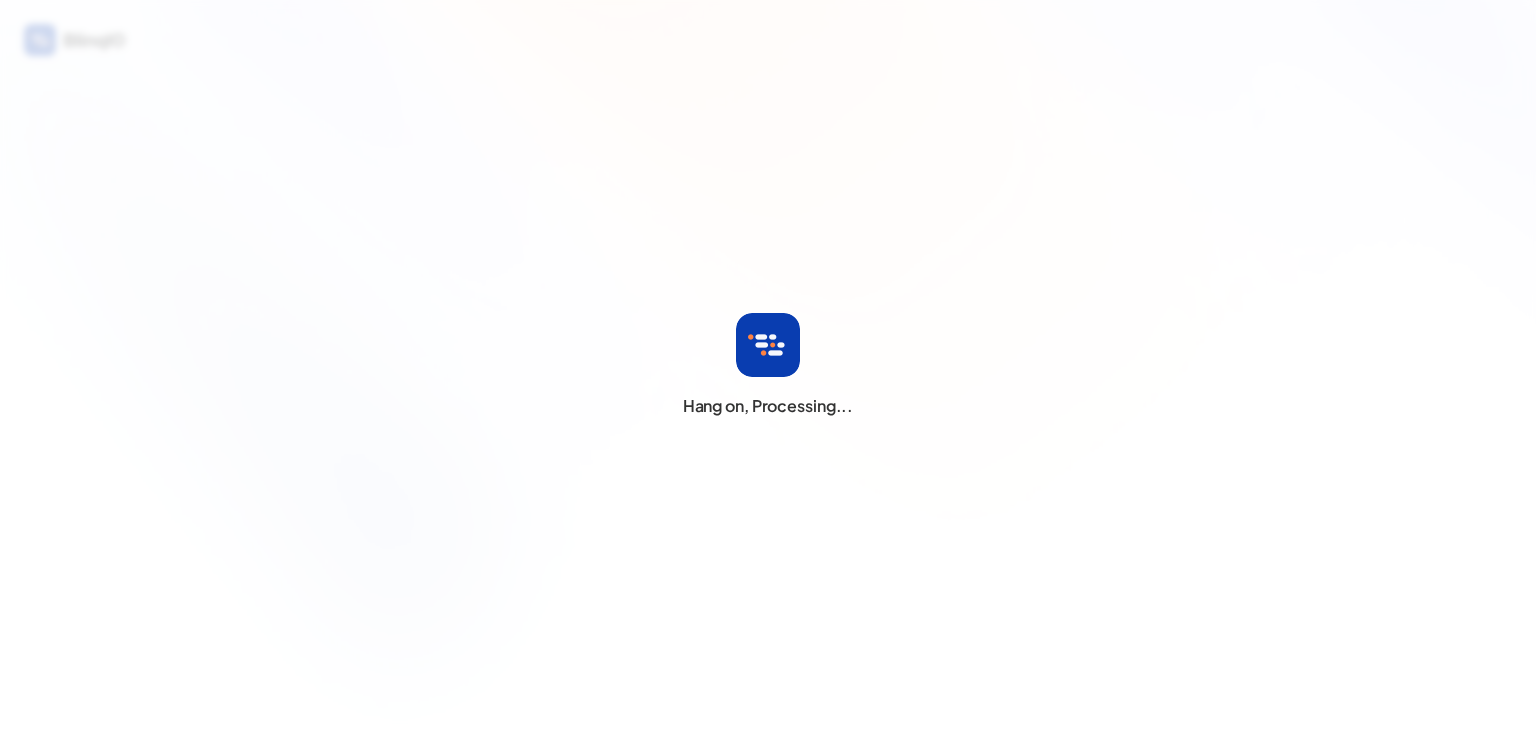scroll, scrollTop: 0, scrollLeft: 0, axis: both 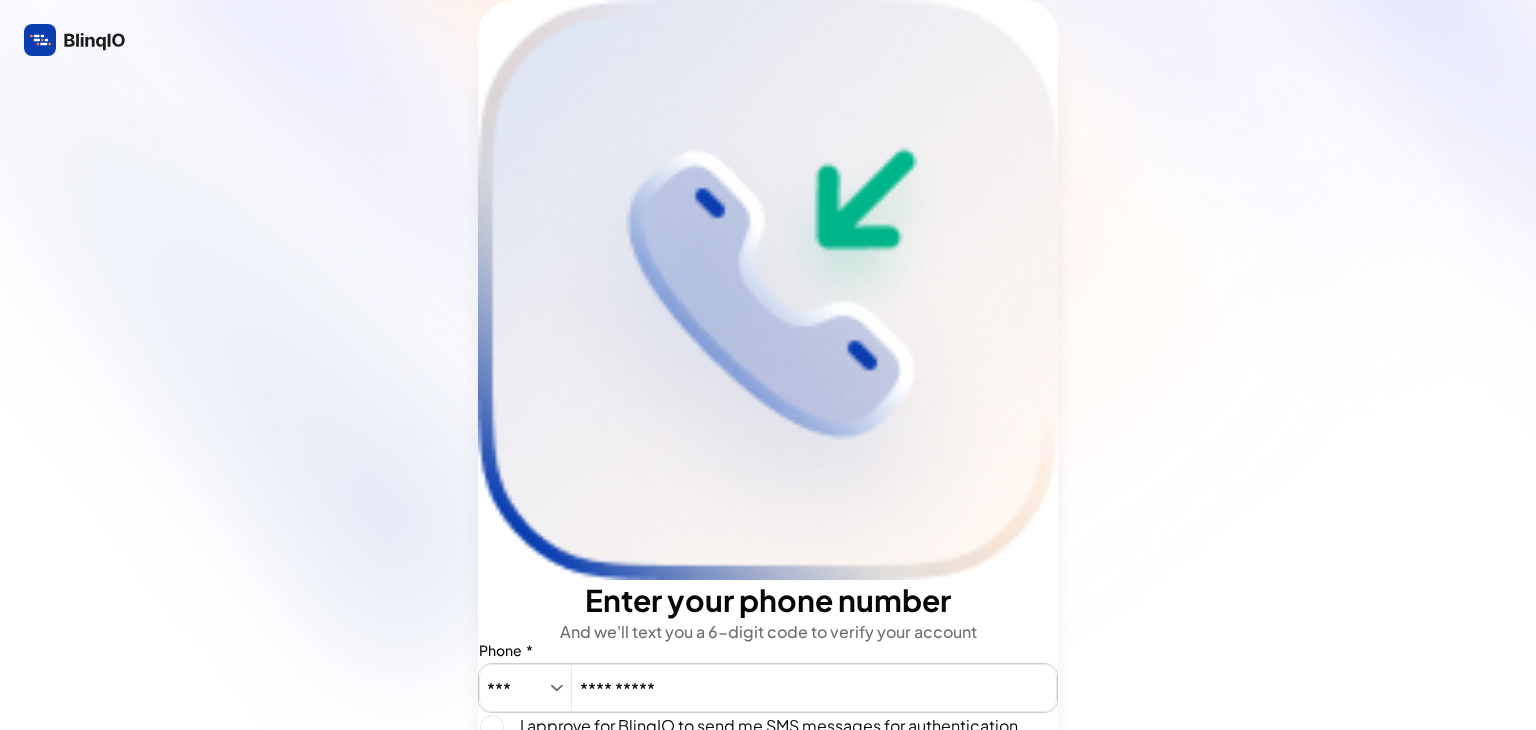 type on "**********" 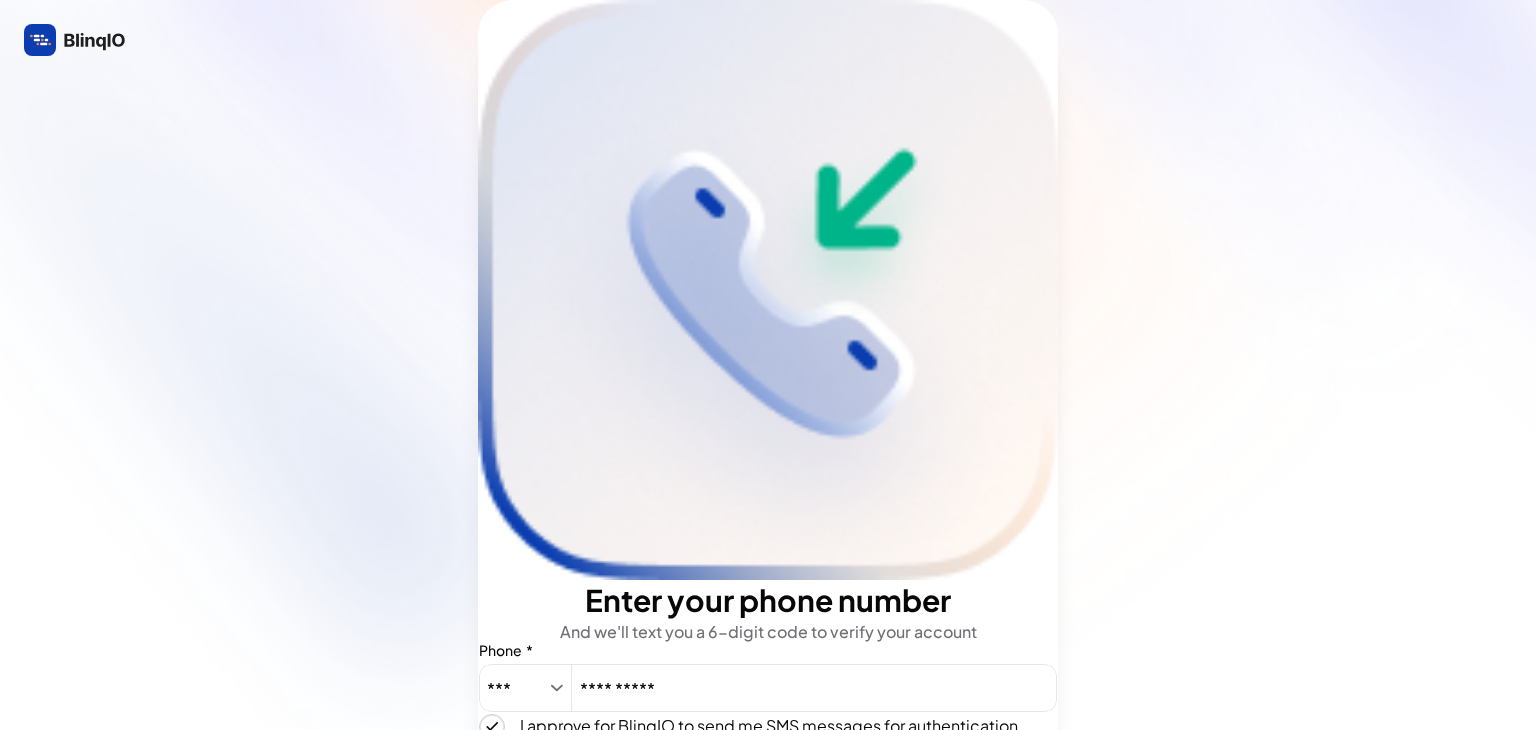 type on "true" 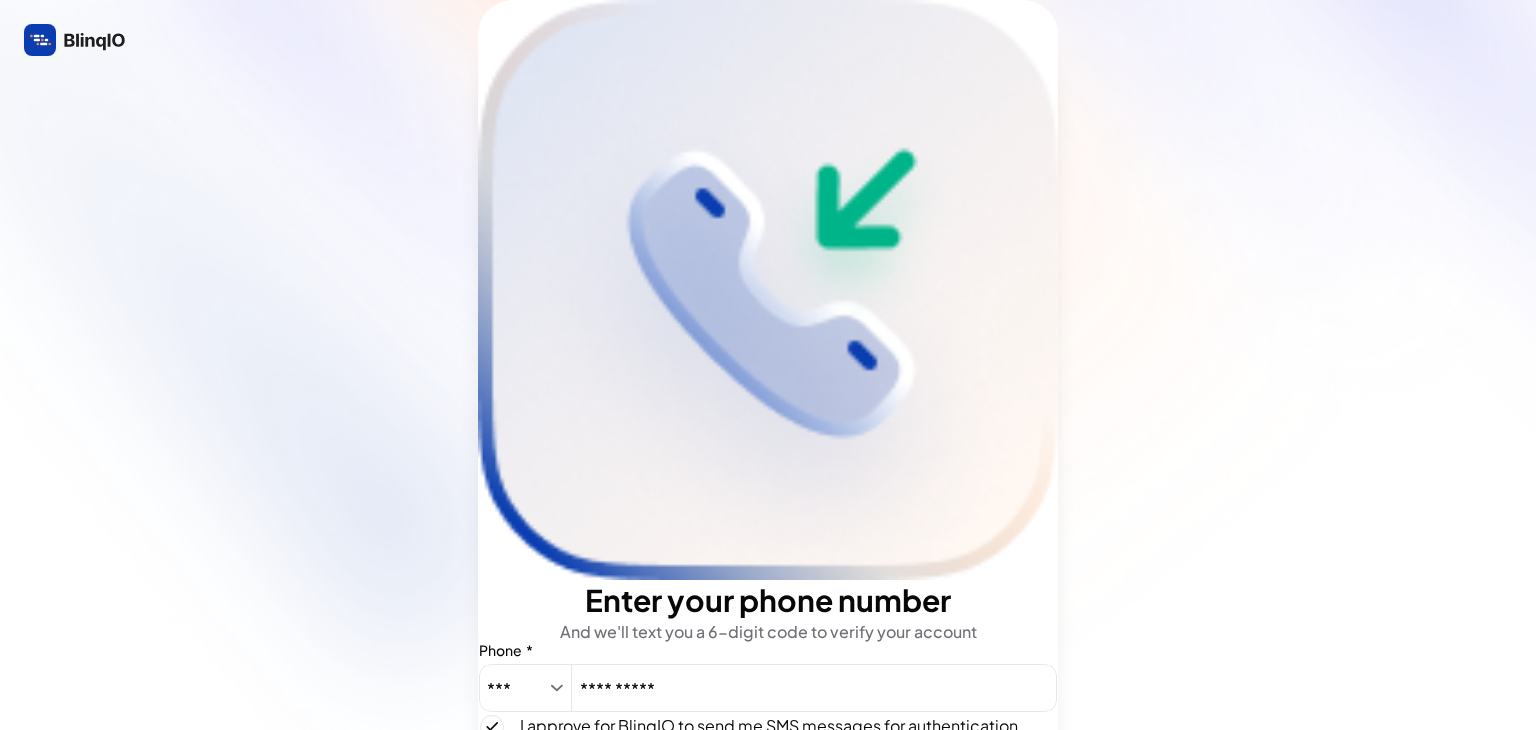 click on "Send the code" at bounding box center (565, 802) 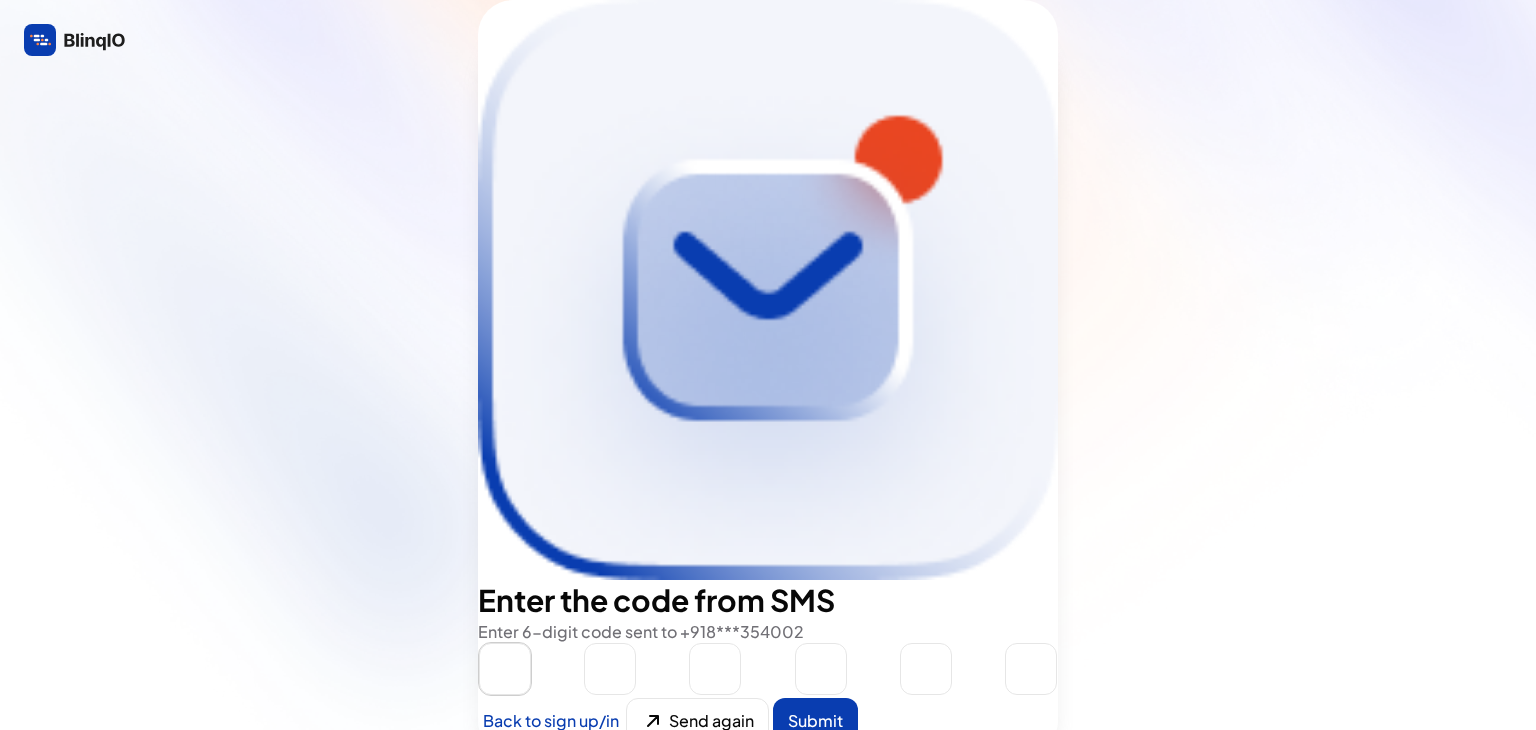 click at bounding box center [505, 669] 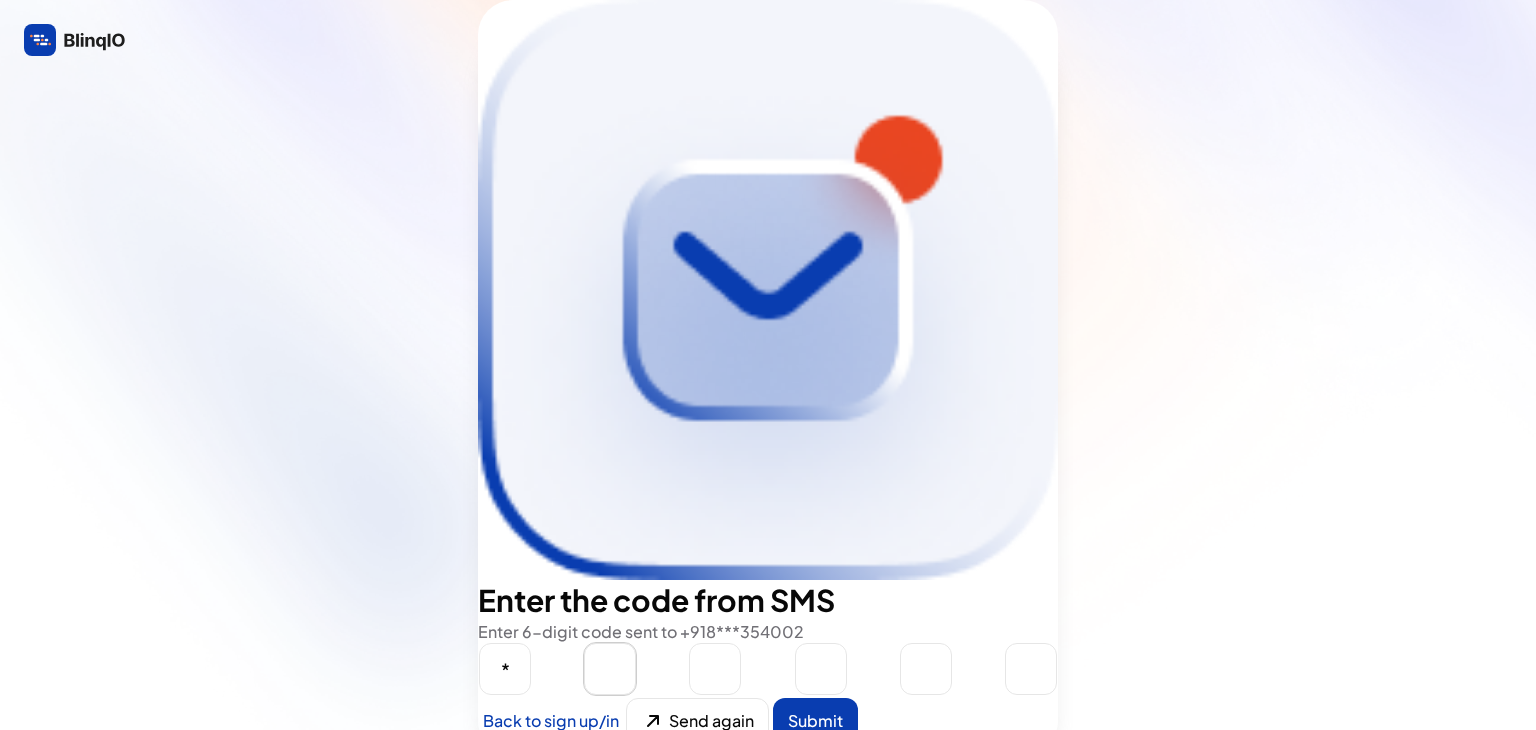 type on "*" 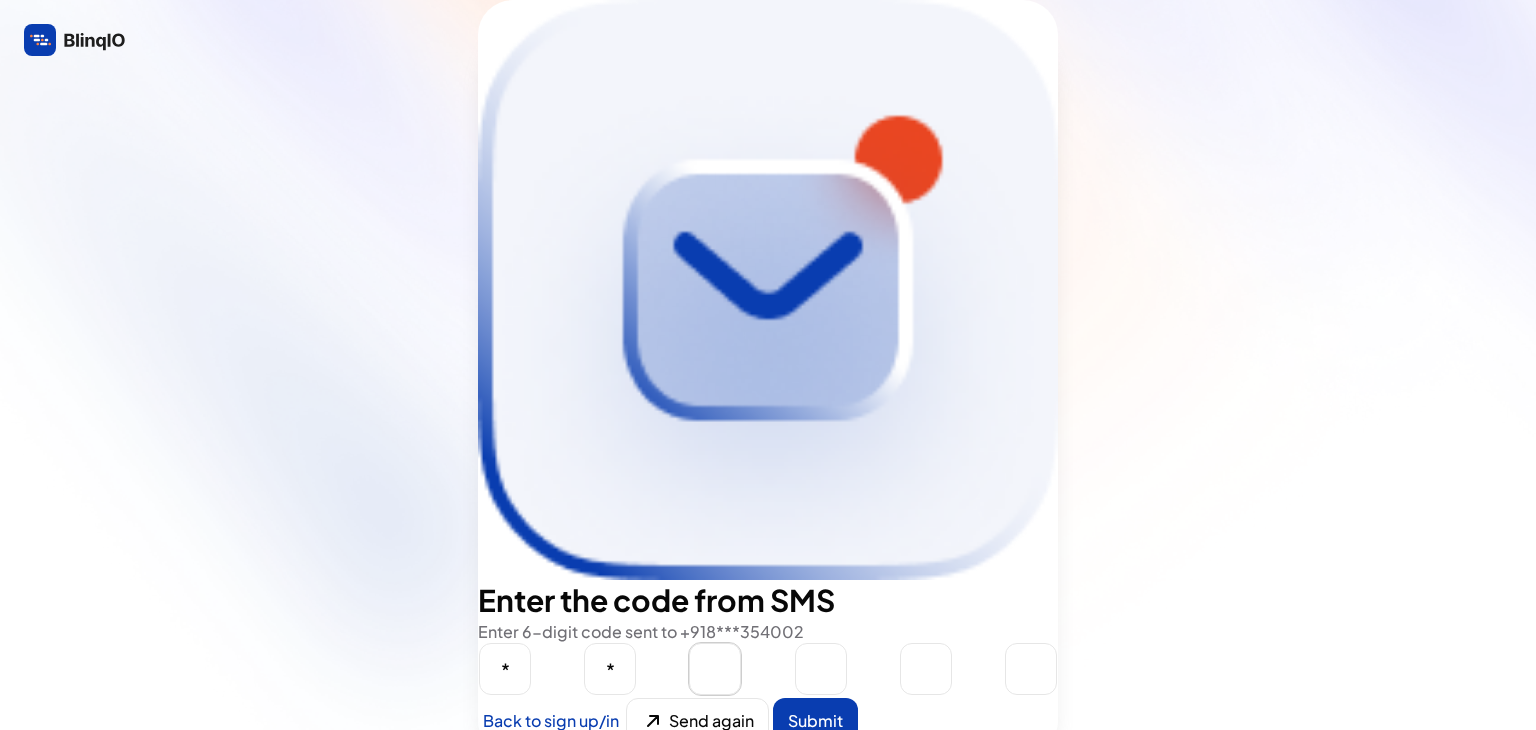 type on "*" 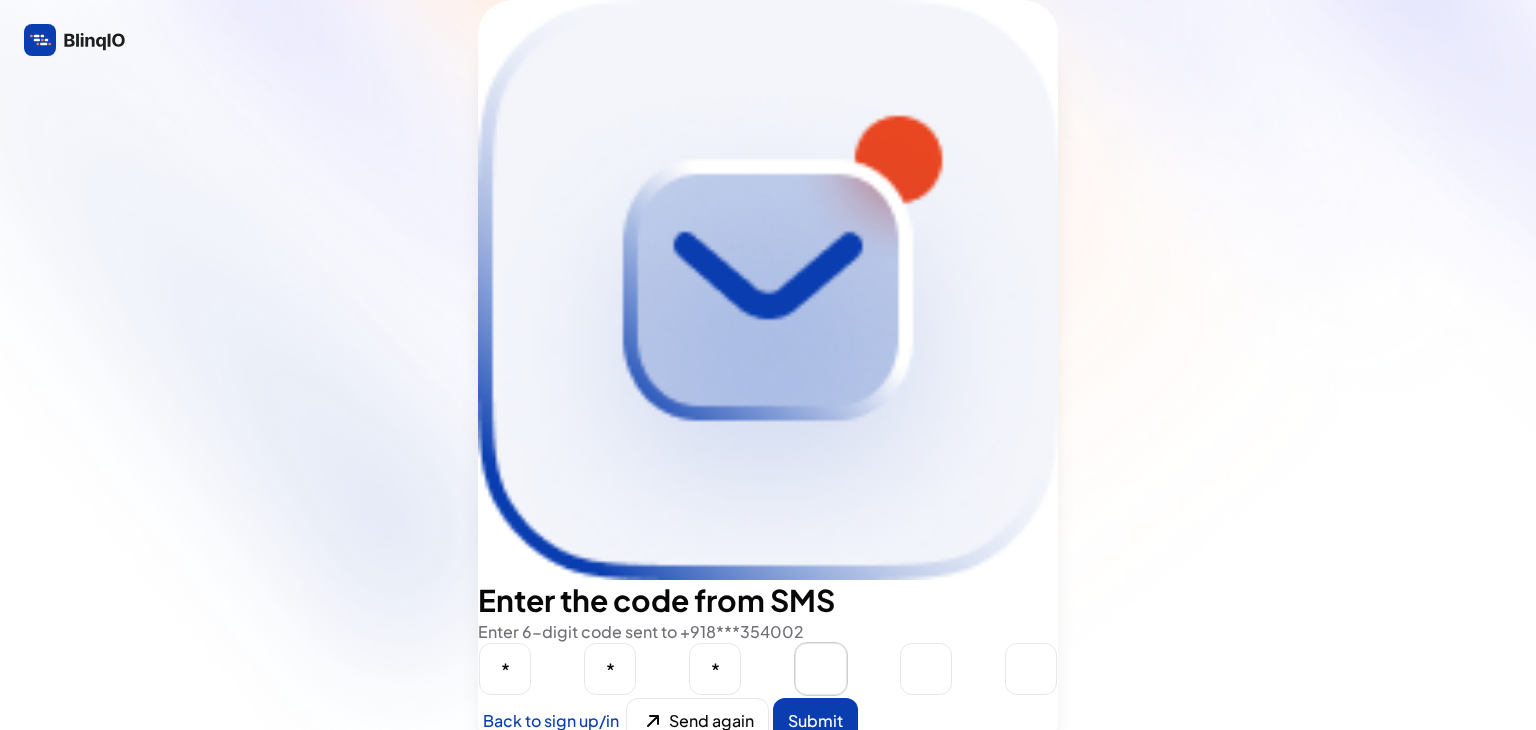 type on "*" 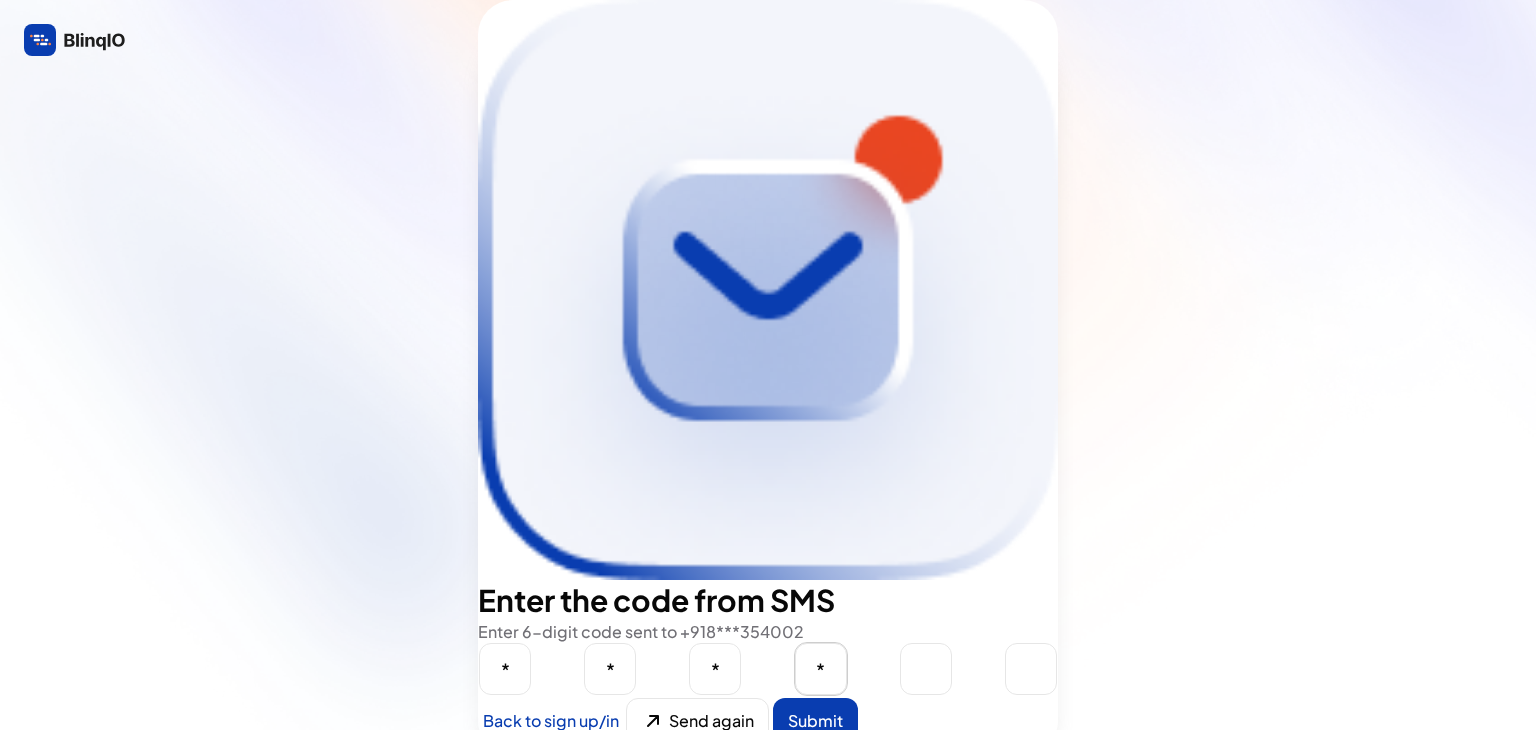 type on "3" 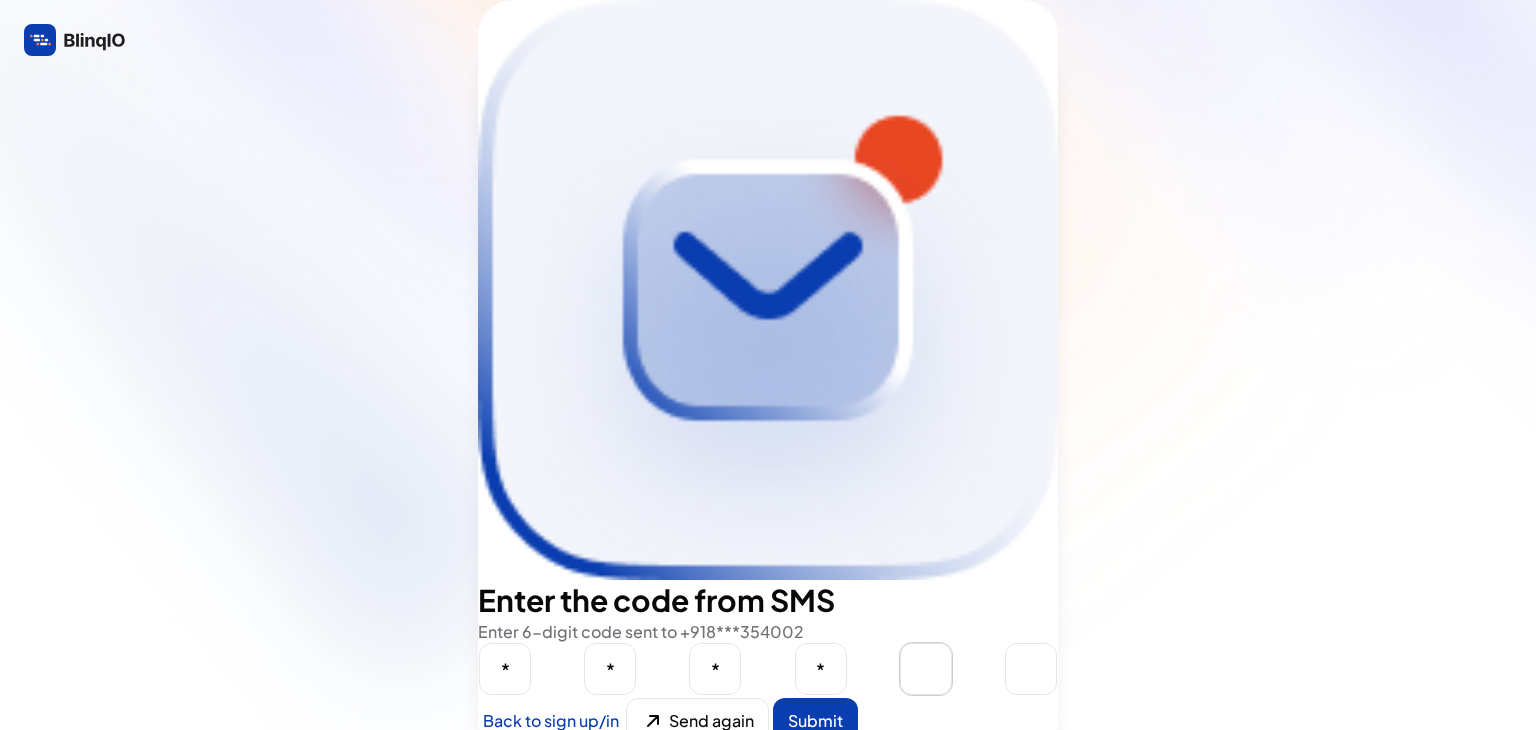 type on "*" 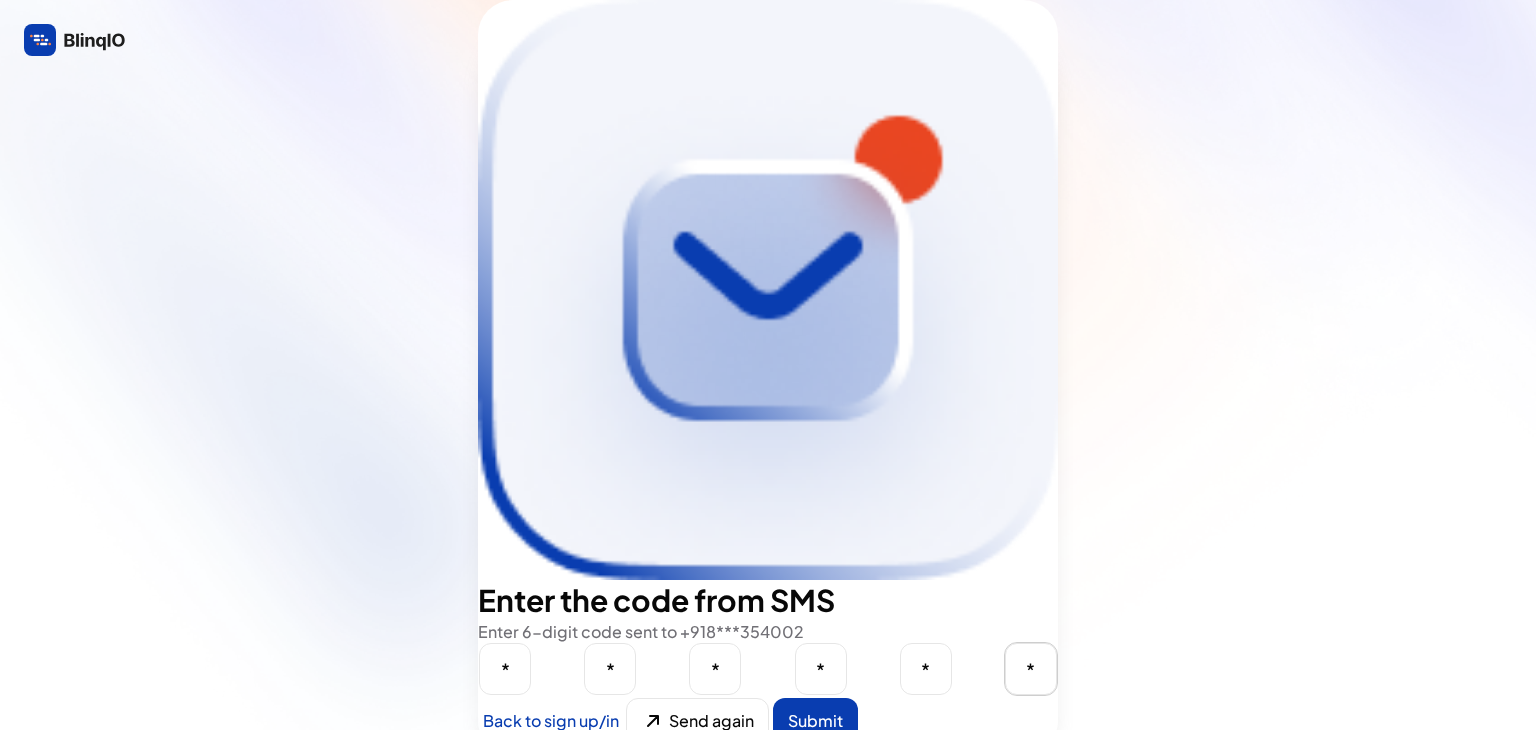 type on "*" 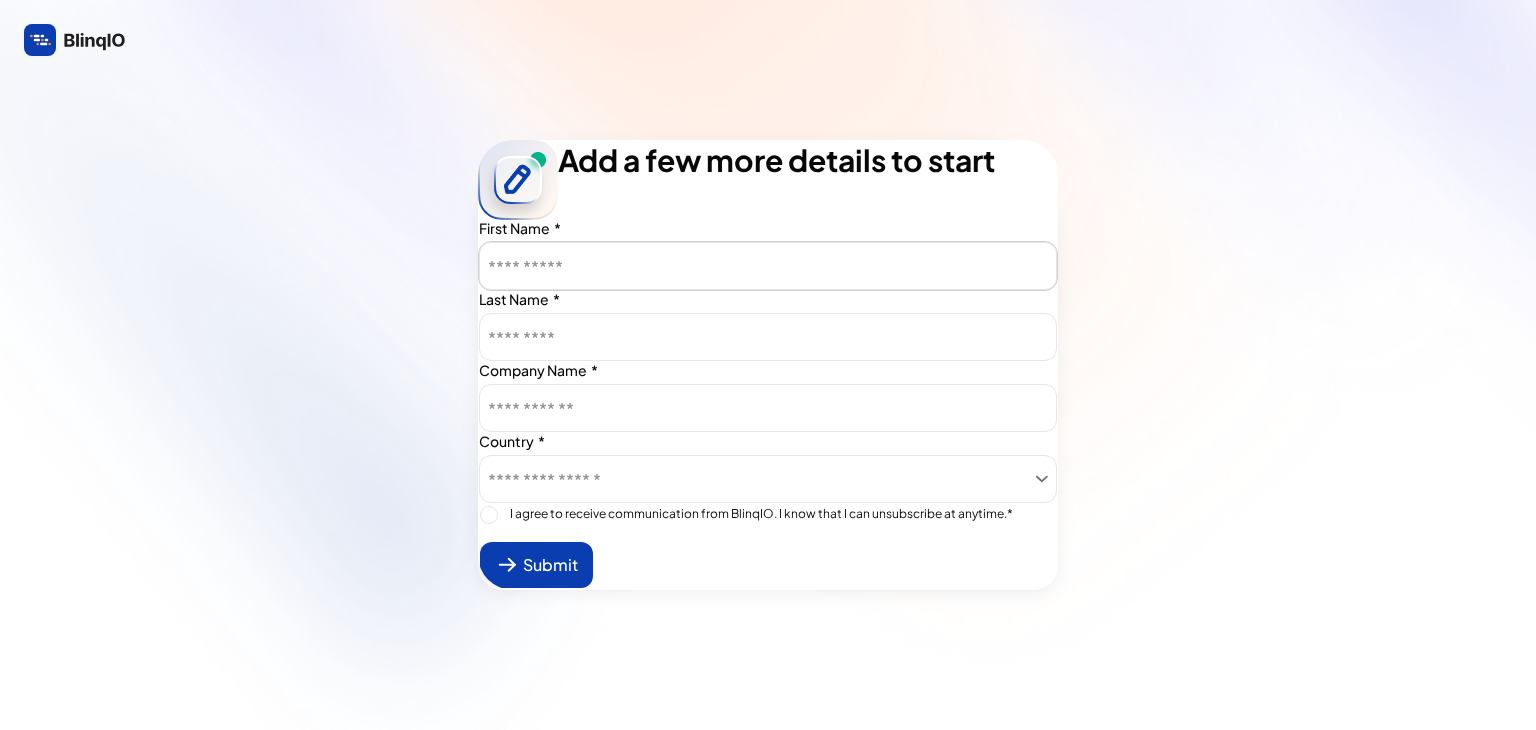 click at bounding box center [768, 267] 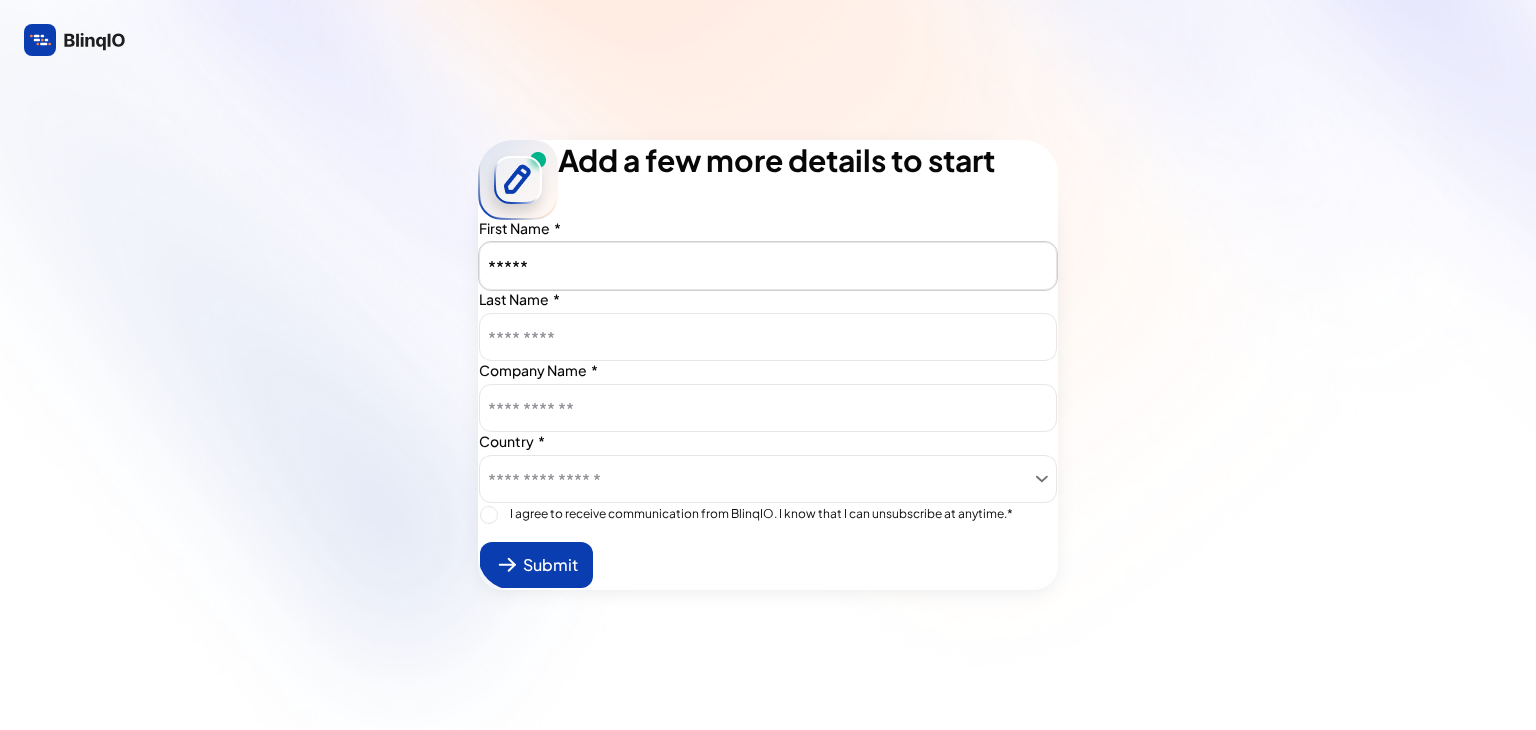 type on "*****" 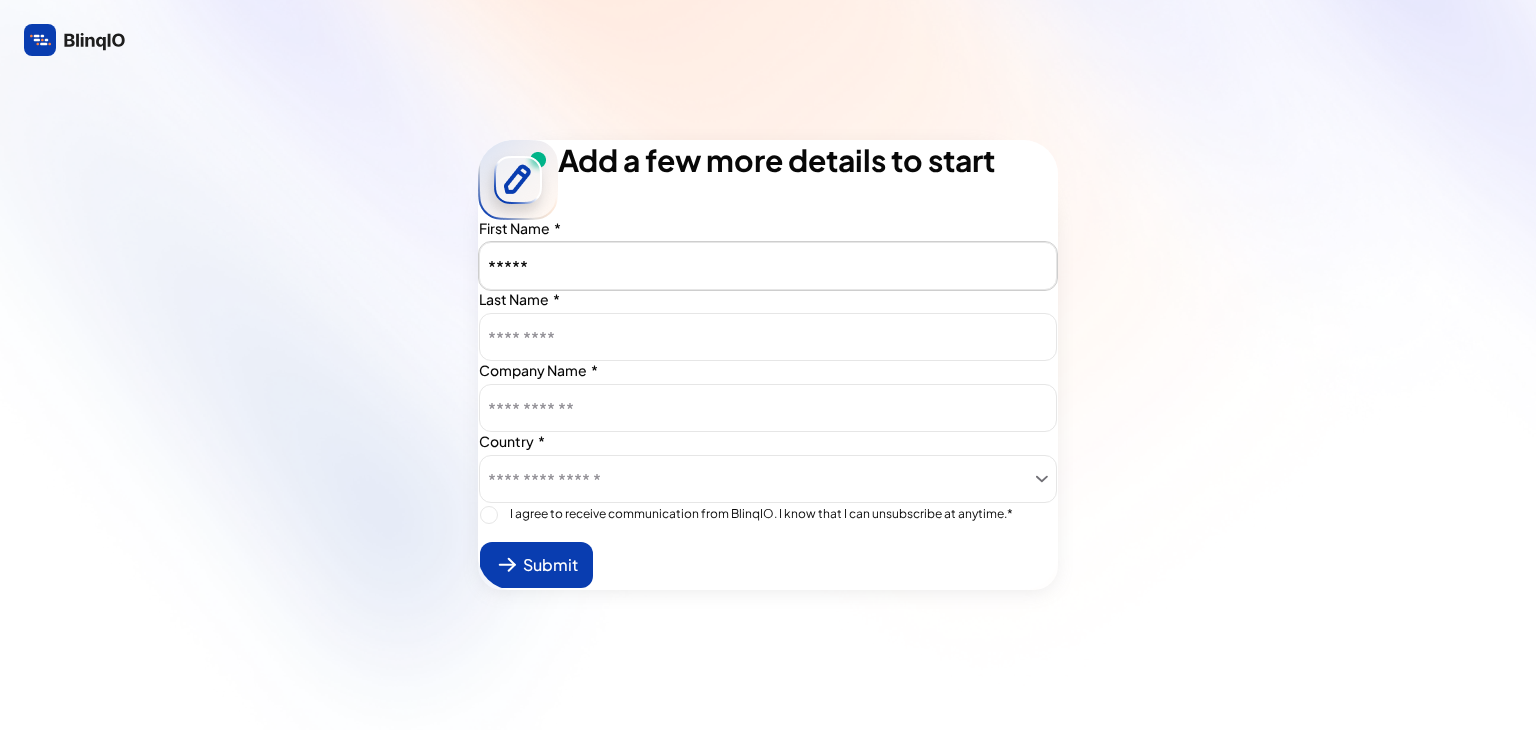 type on "Ankit" 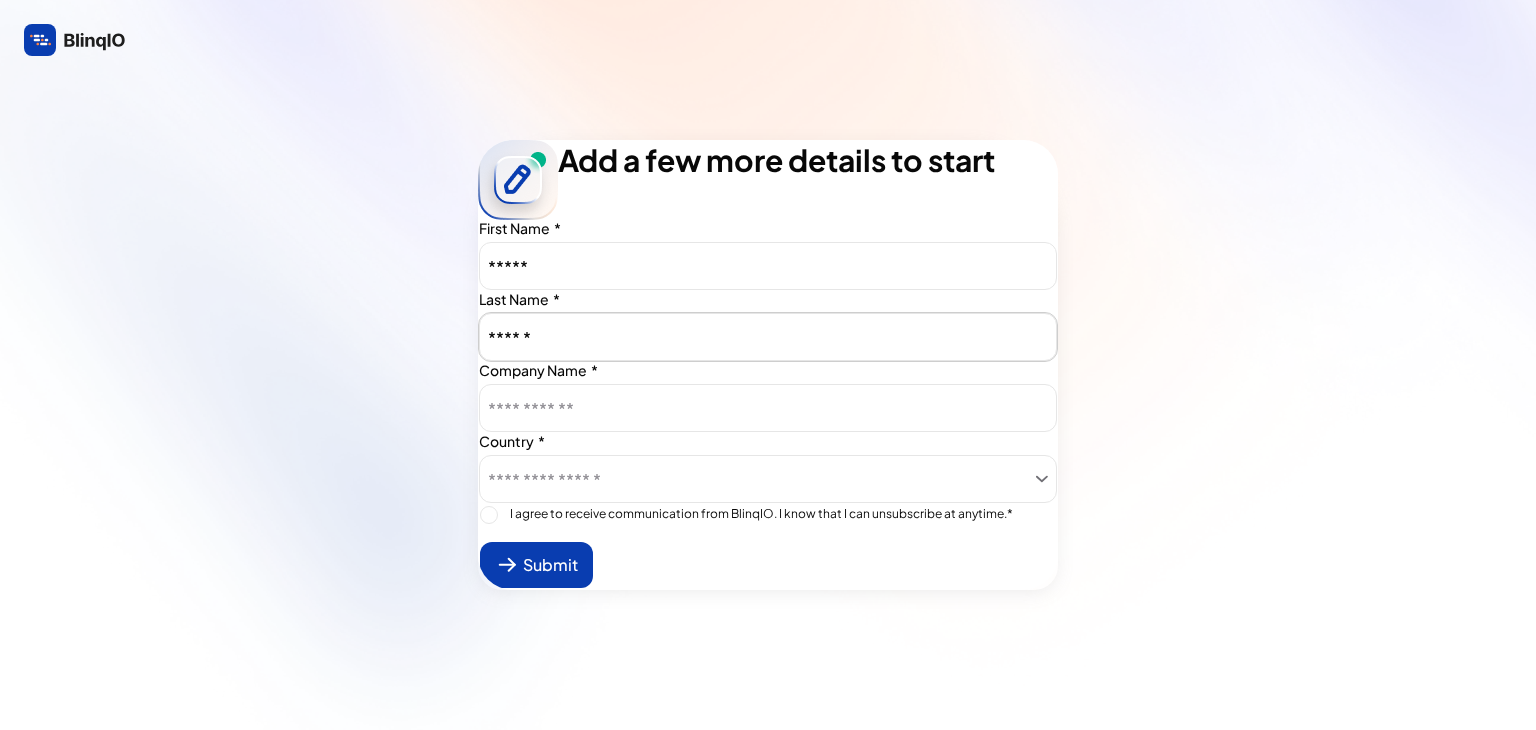 type on "******" 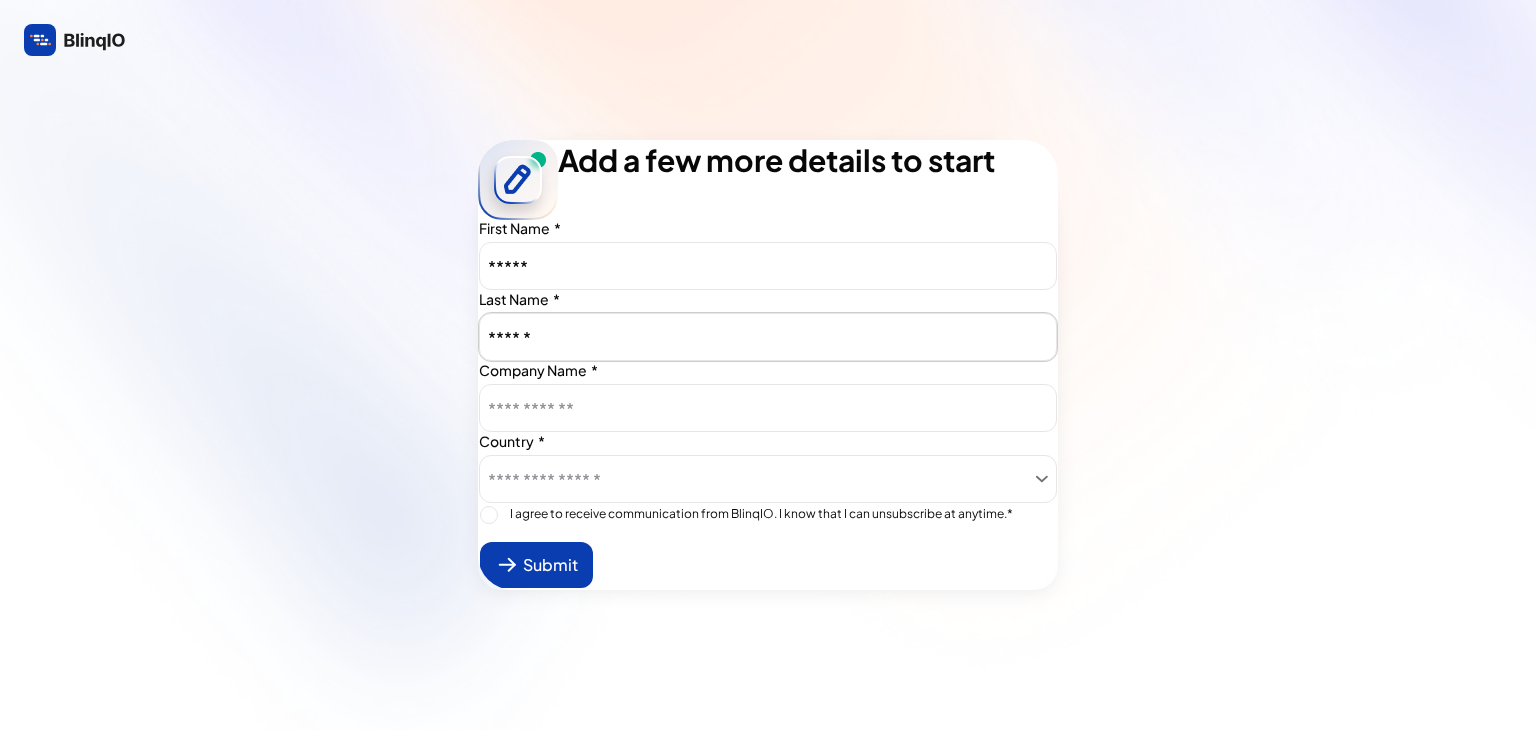 type on "Sharma" 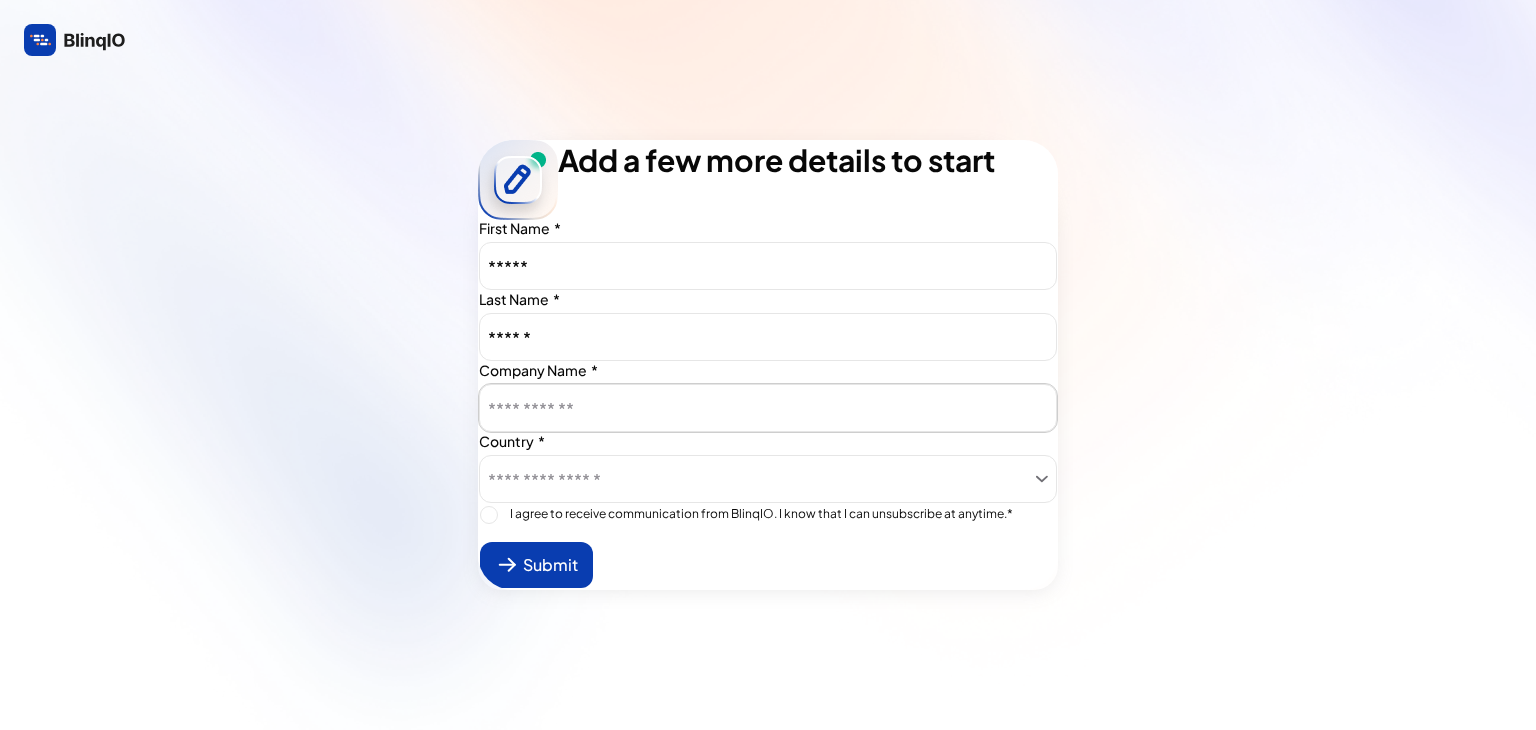 type on "*" 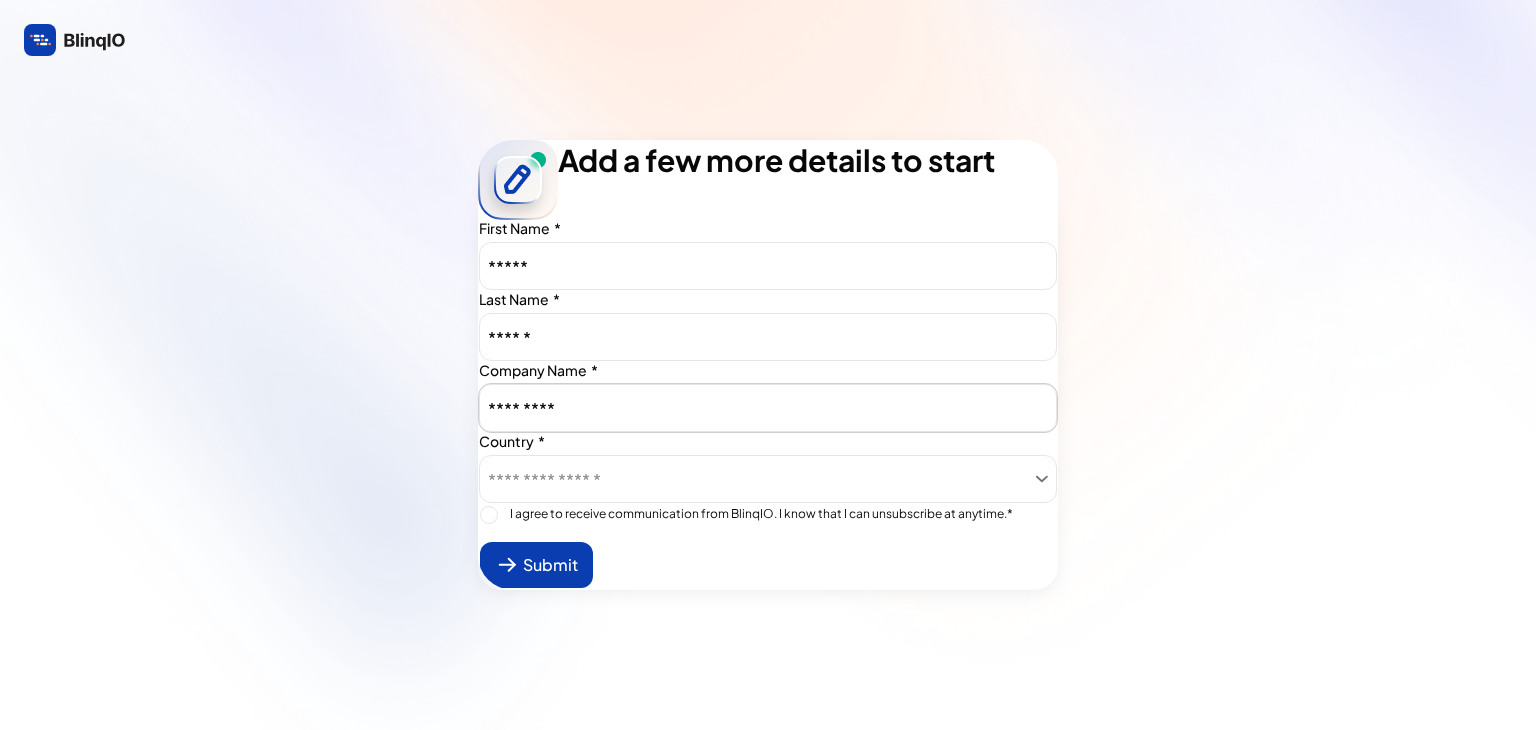 type on "*********" 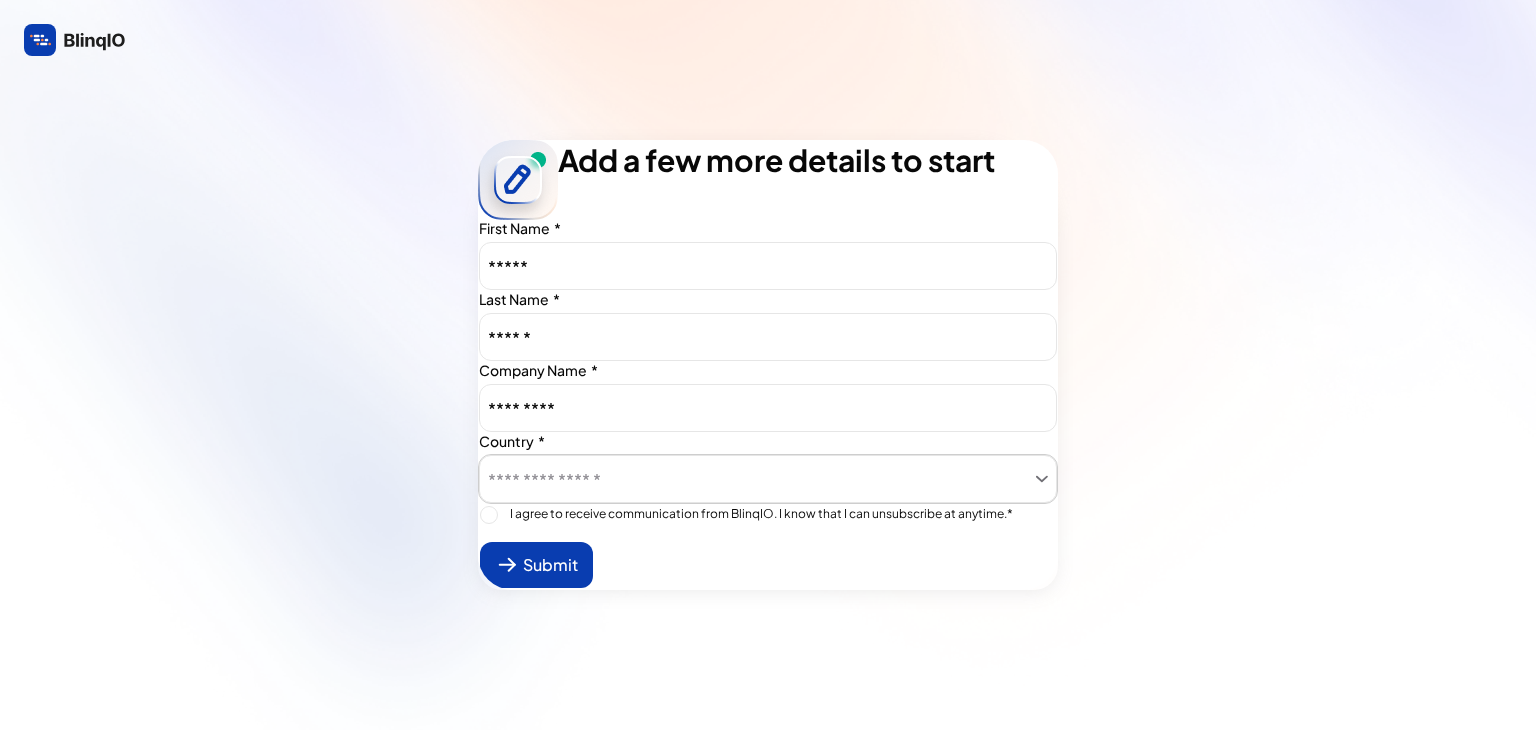 click at bounding box center [754, 480] 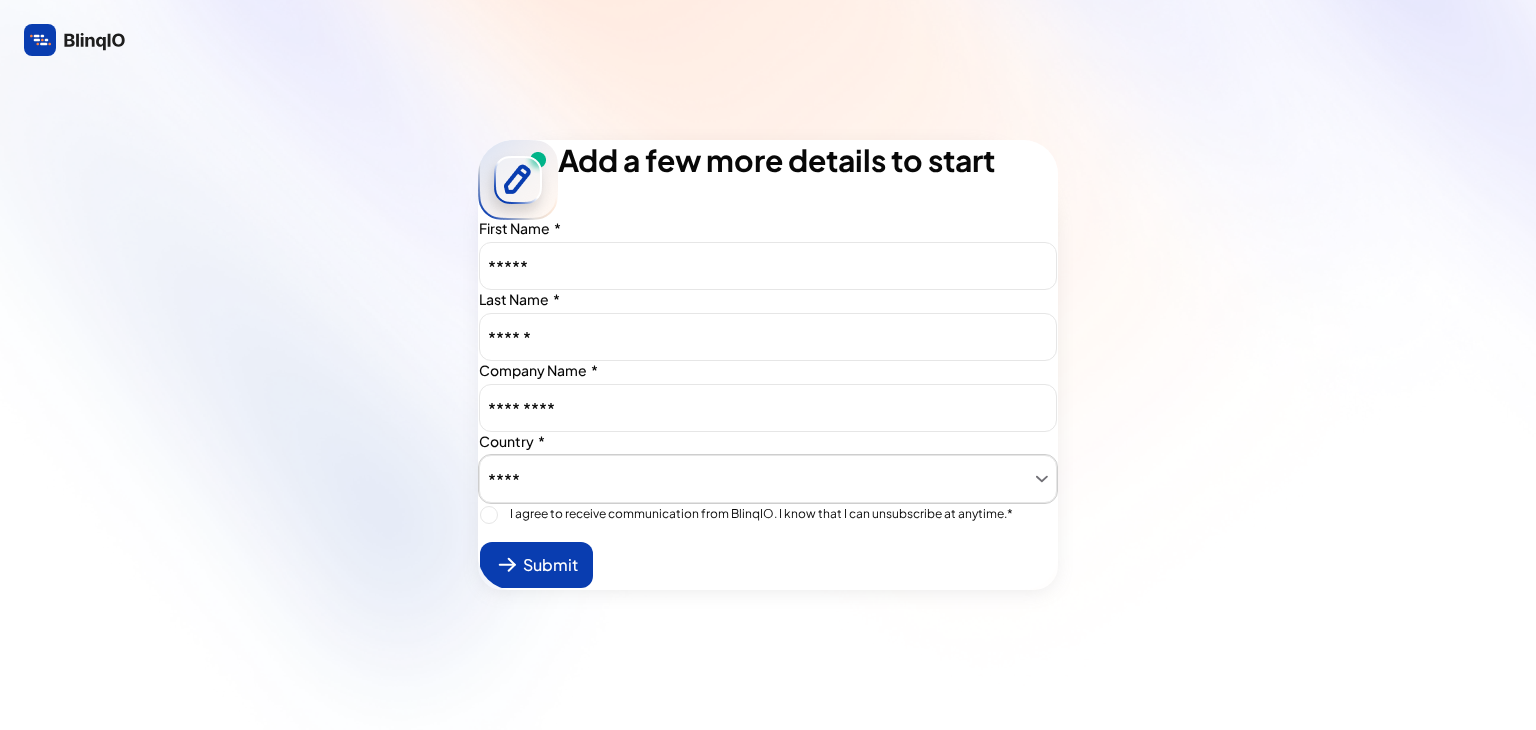 type on "***" 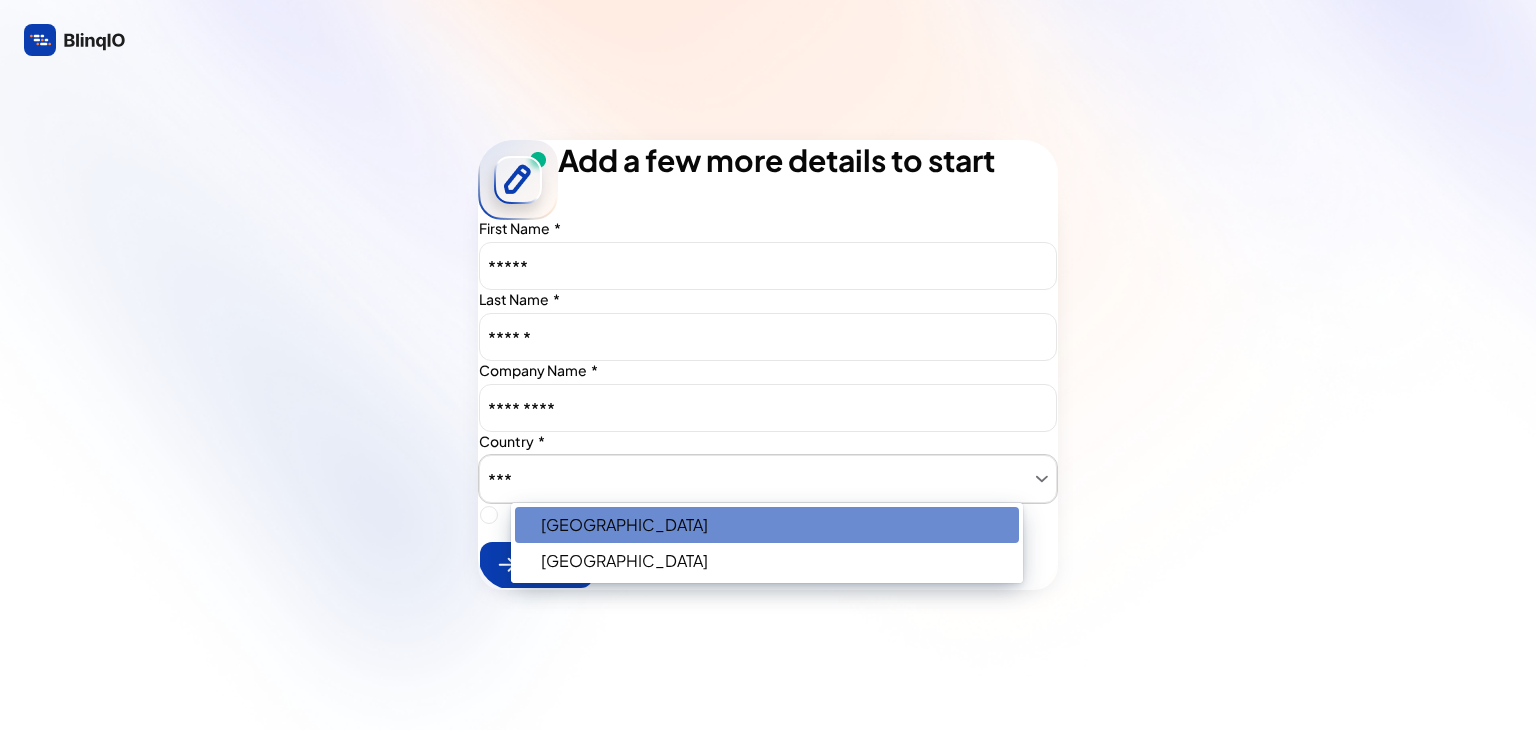 click on "India" at bounding box center [767, 525] 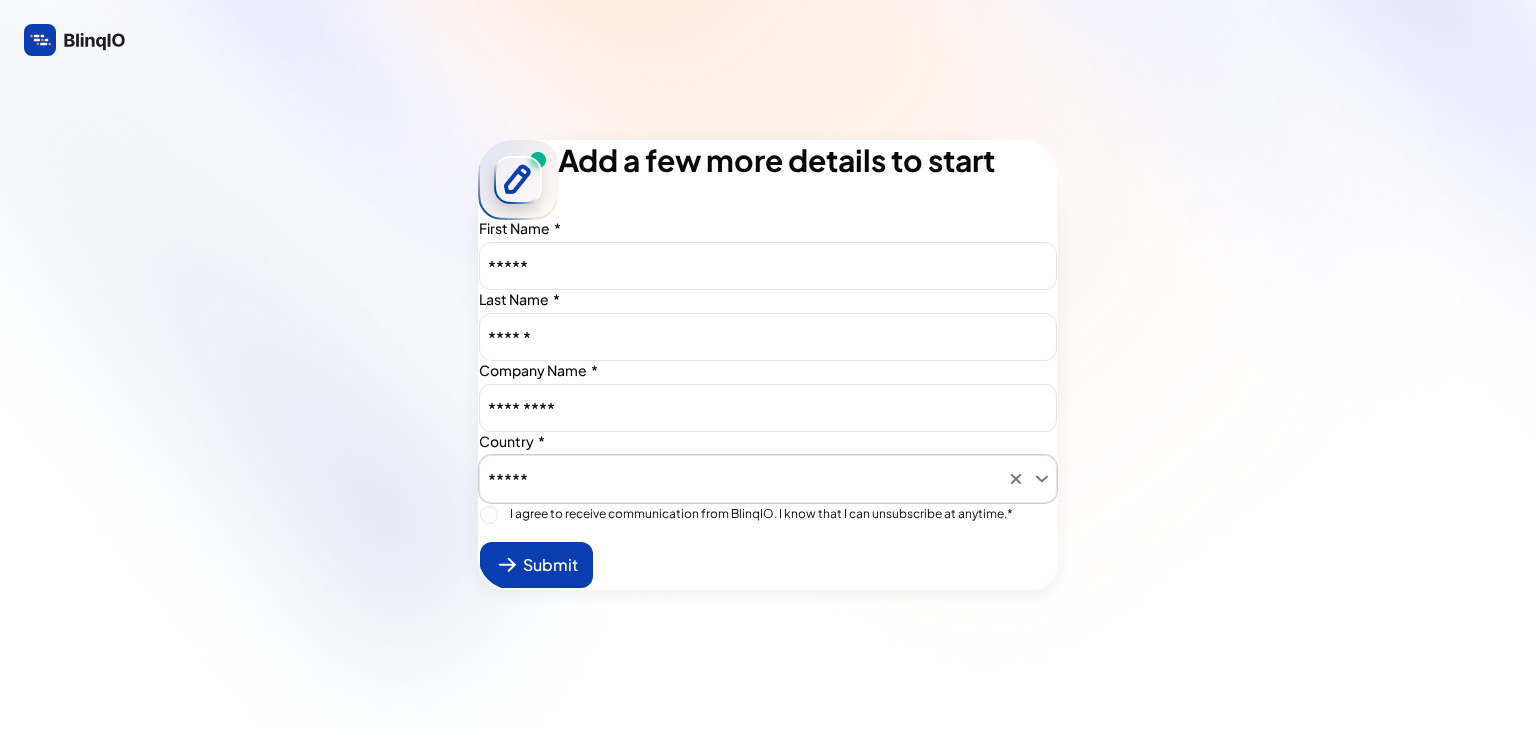 type on "*****" 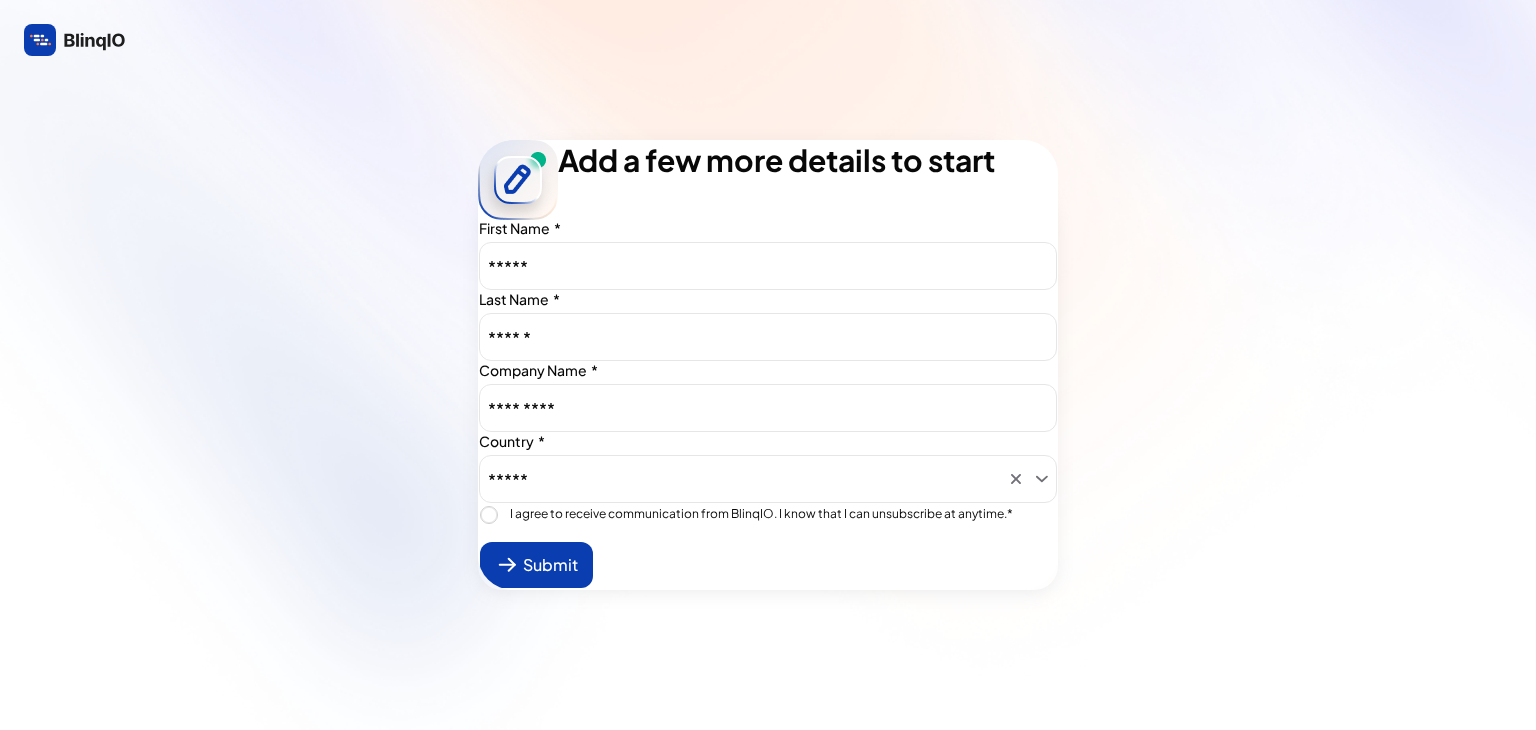 type on "on" 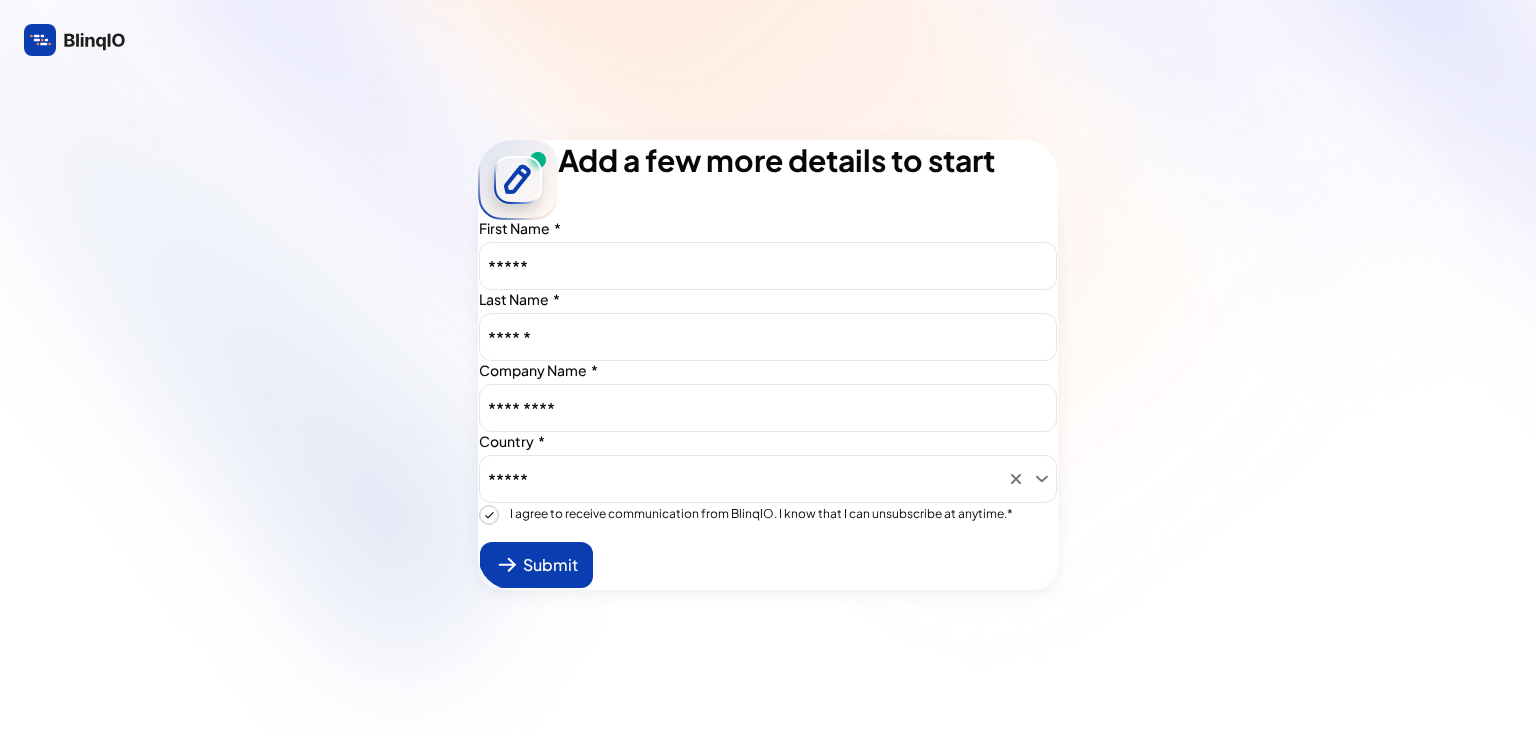 type on "true" 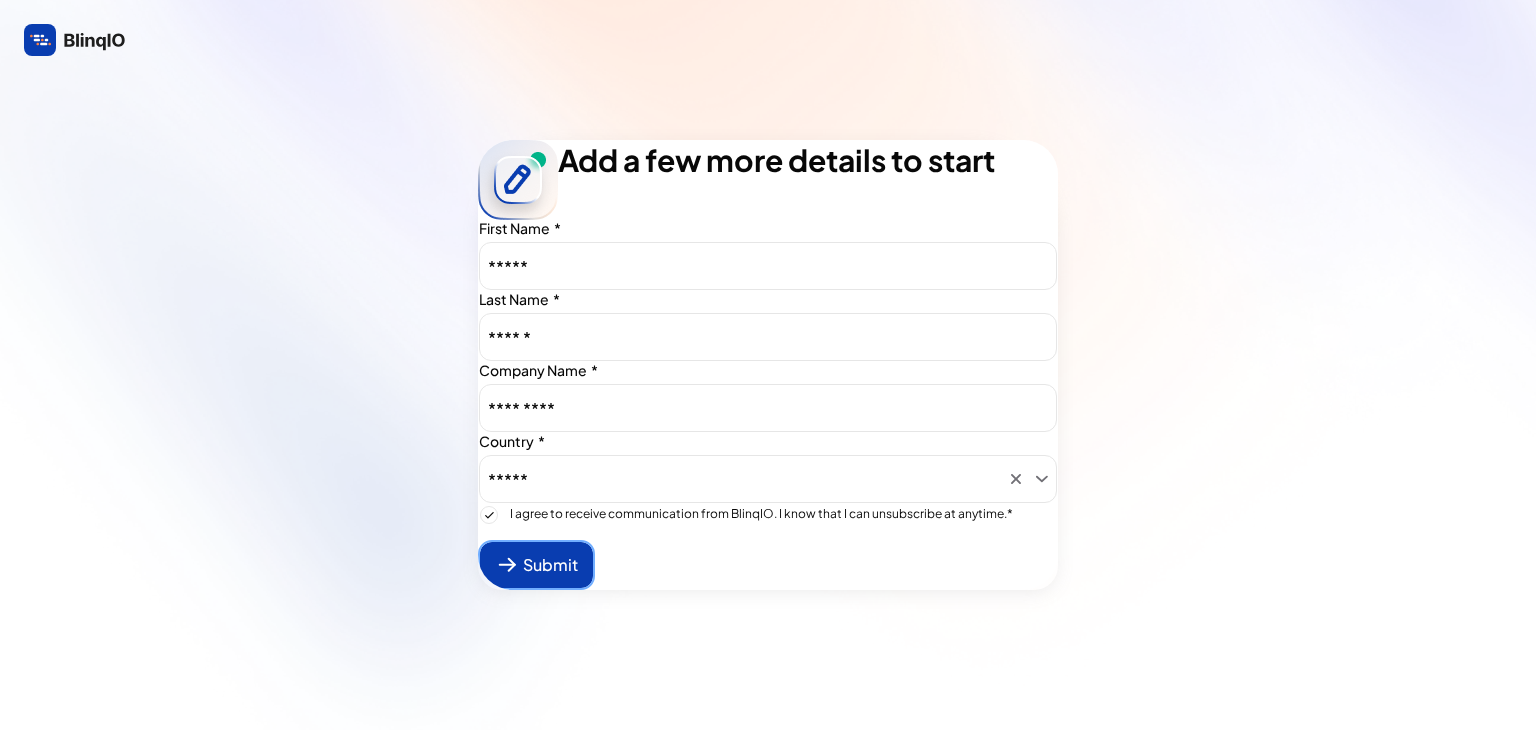 click on "Submit" at bounding box center (536, 565) 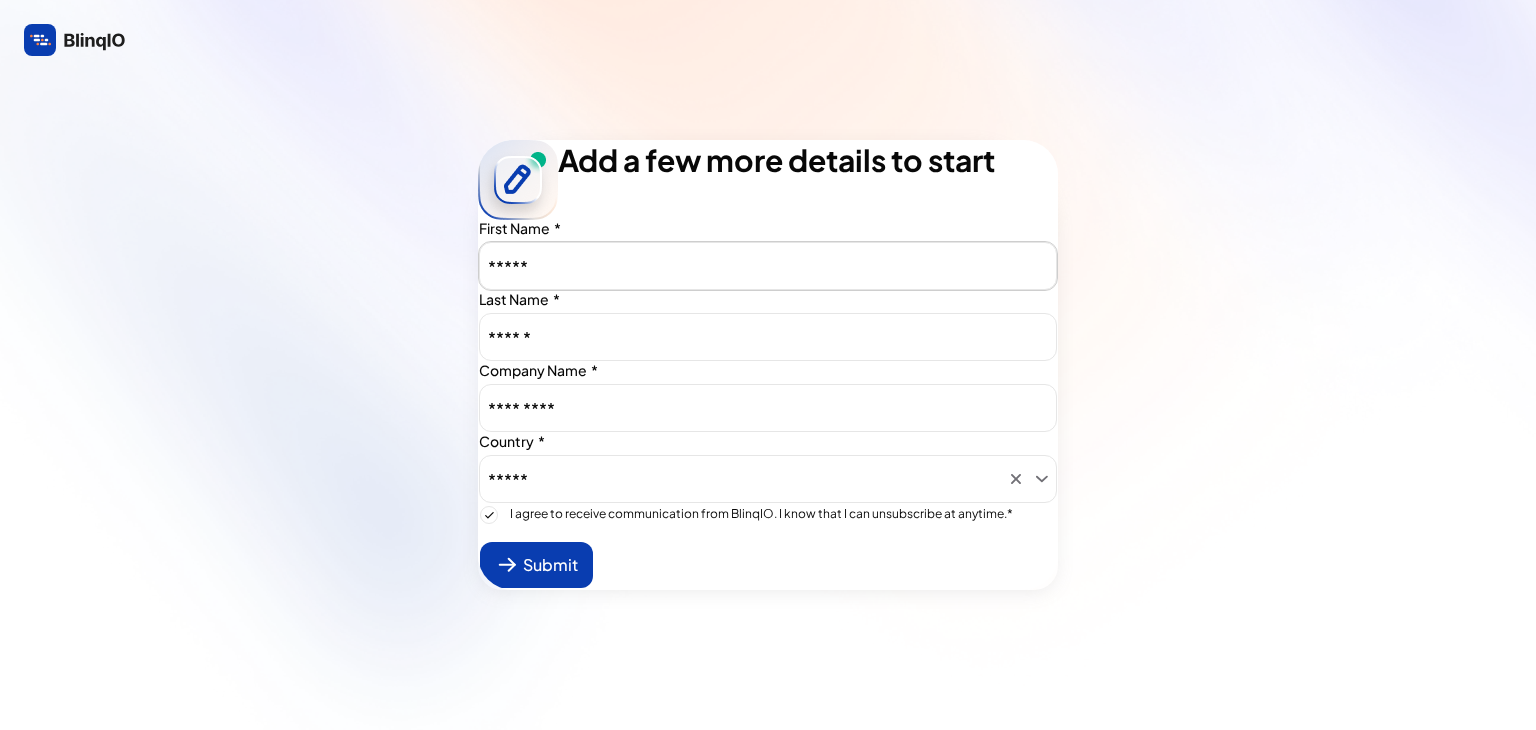 click on "*****" at bounding box center (768, 267) 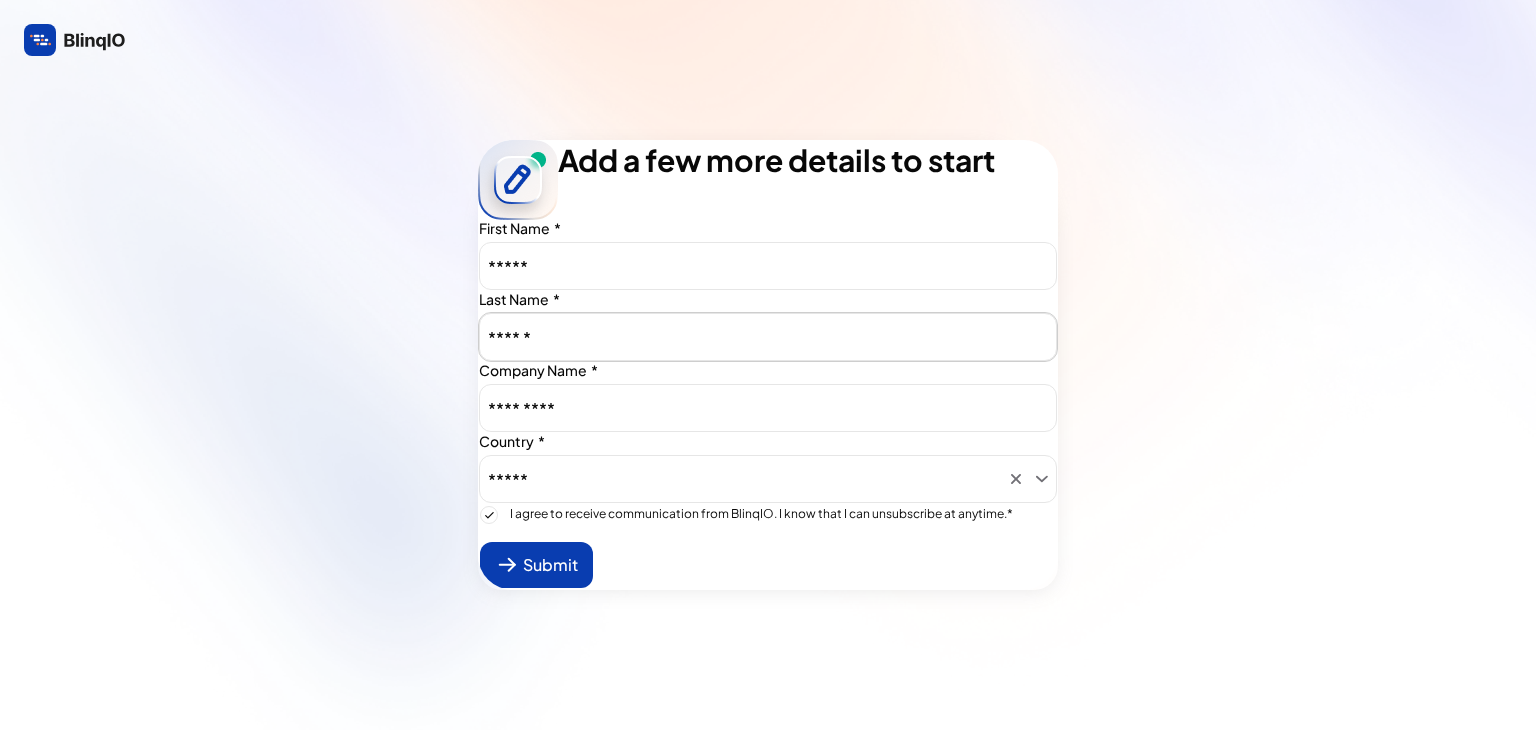 click on "******" at bounding box center (768, 338) 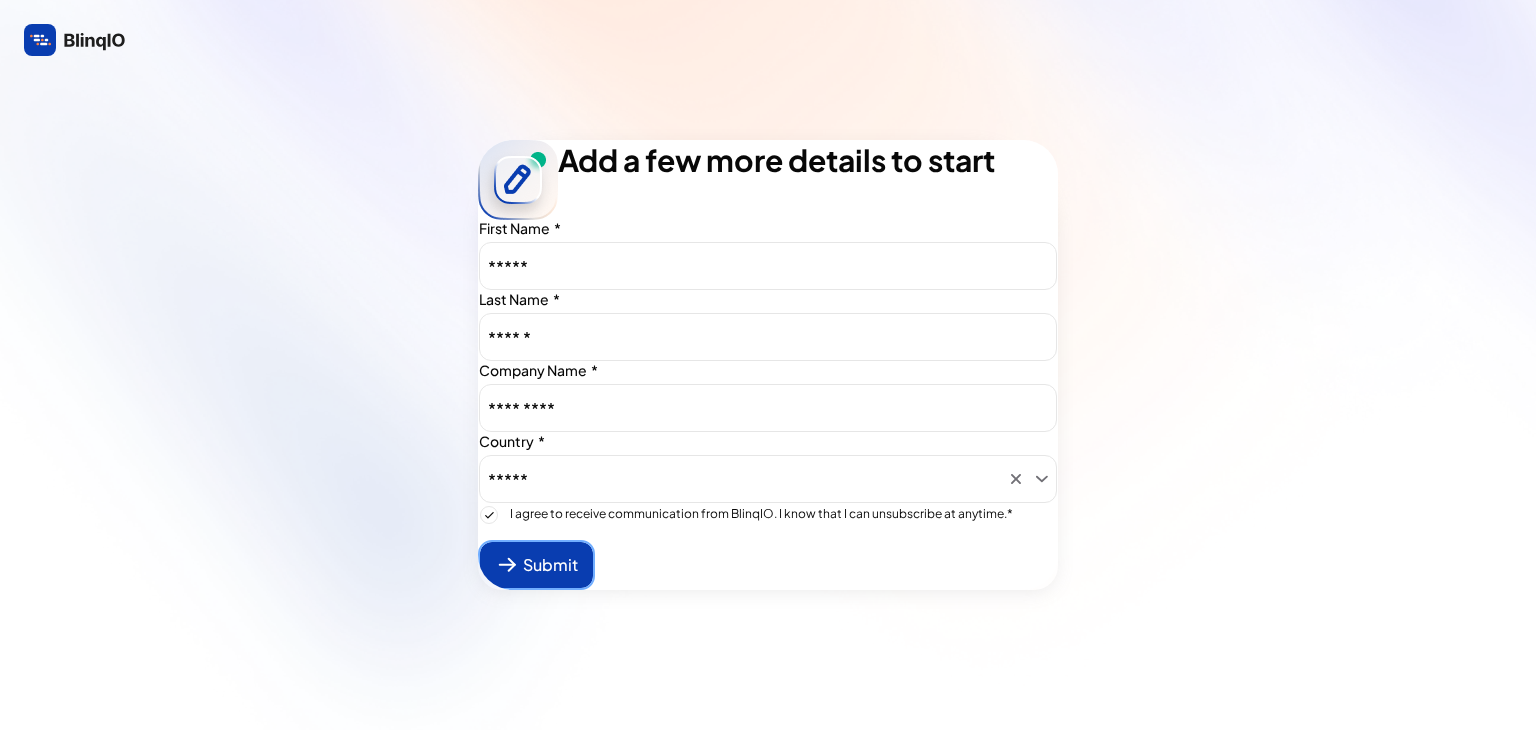 click at bounding box center (536, 565) 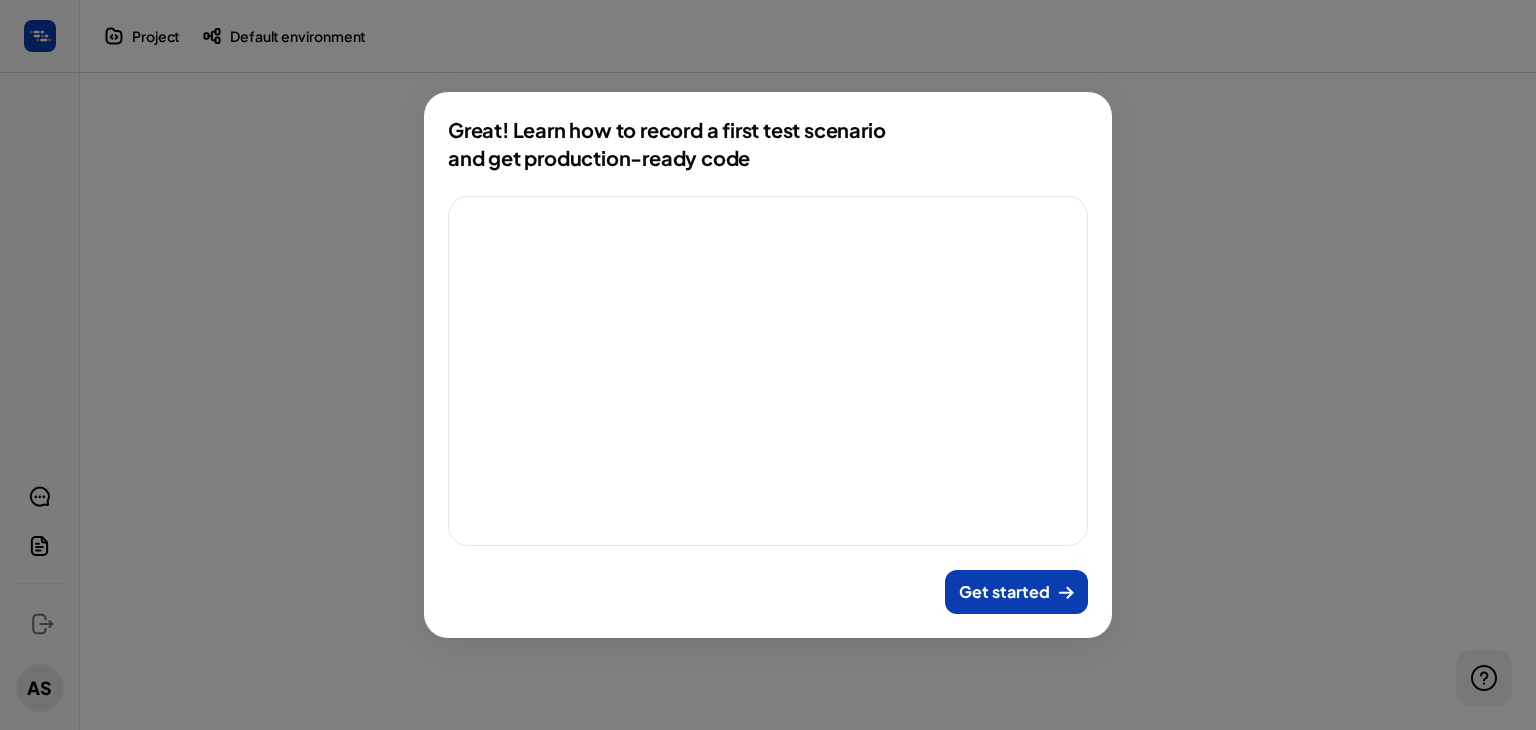 click on "Great! Learn how to record a first test scenario  and get production-ready code  3:59 Get started" at bounding box center (768, 365) 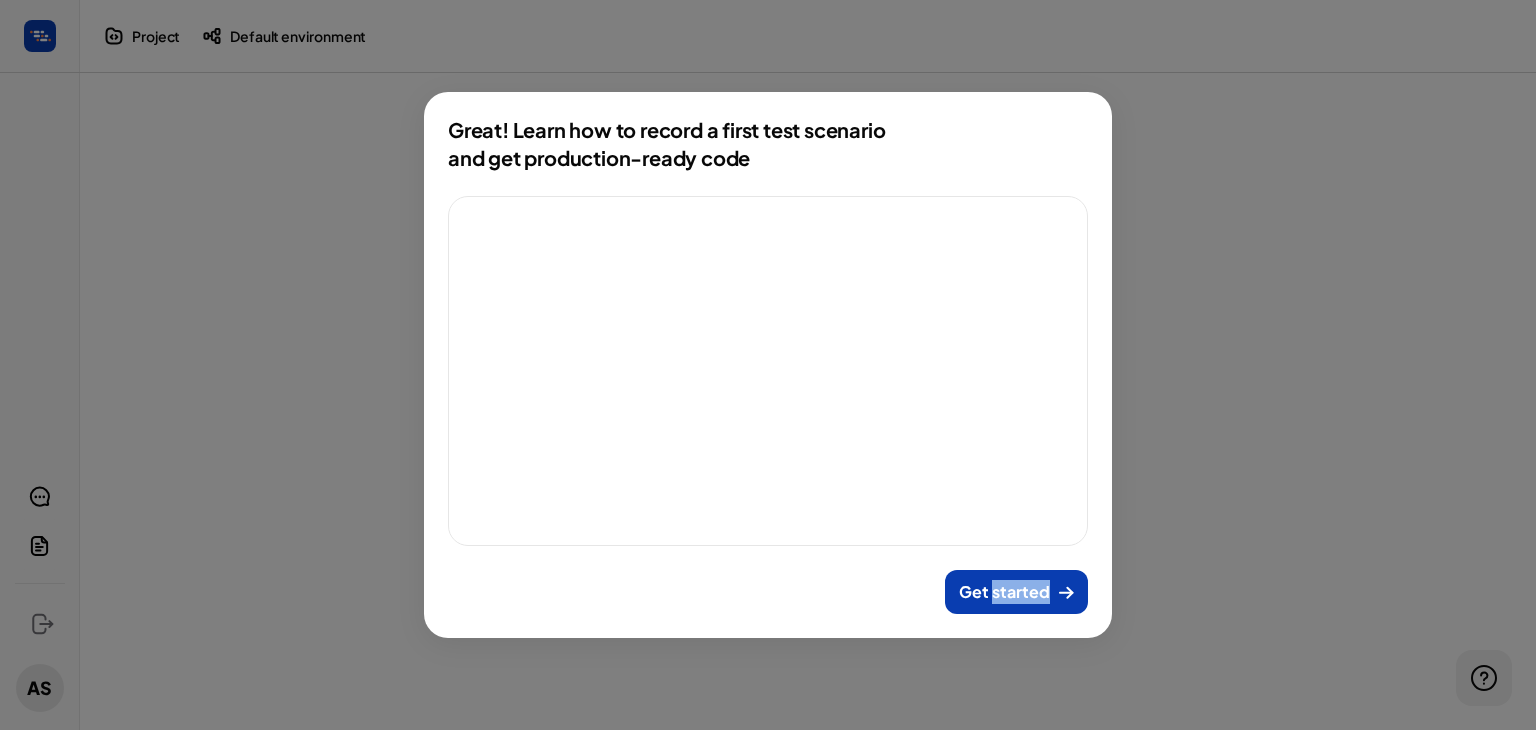click on "Great! Learn how to record a first test scenario  and get production-ready code  3:59 Get started" at bounding box center [768, 365] 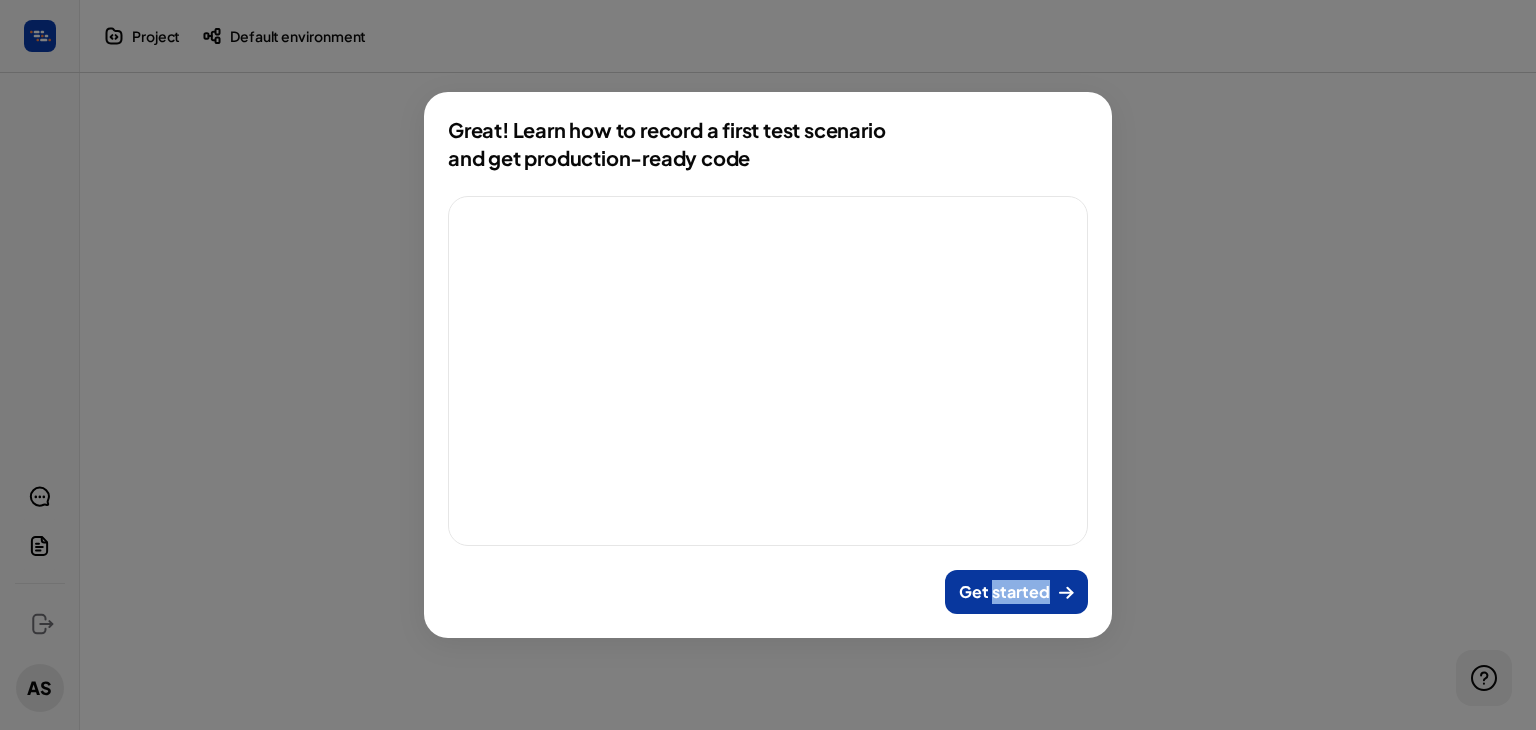 click 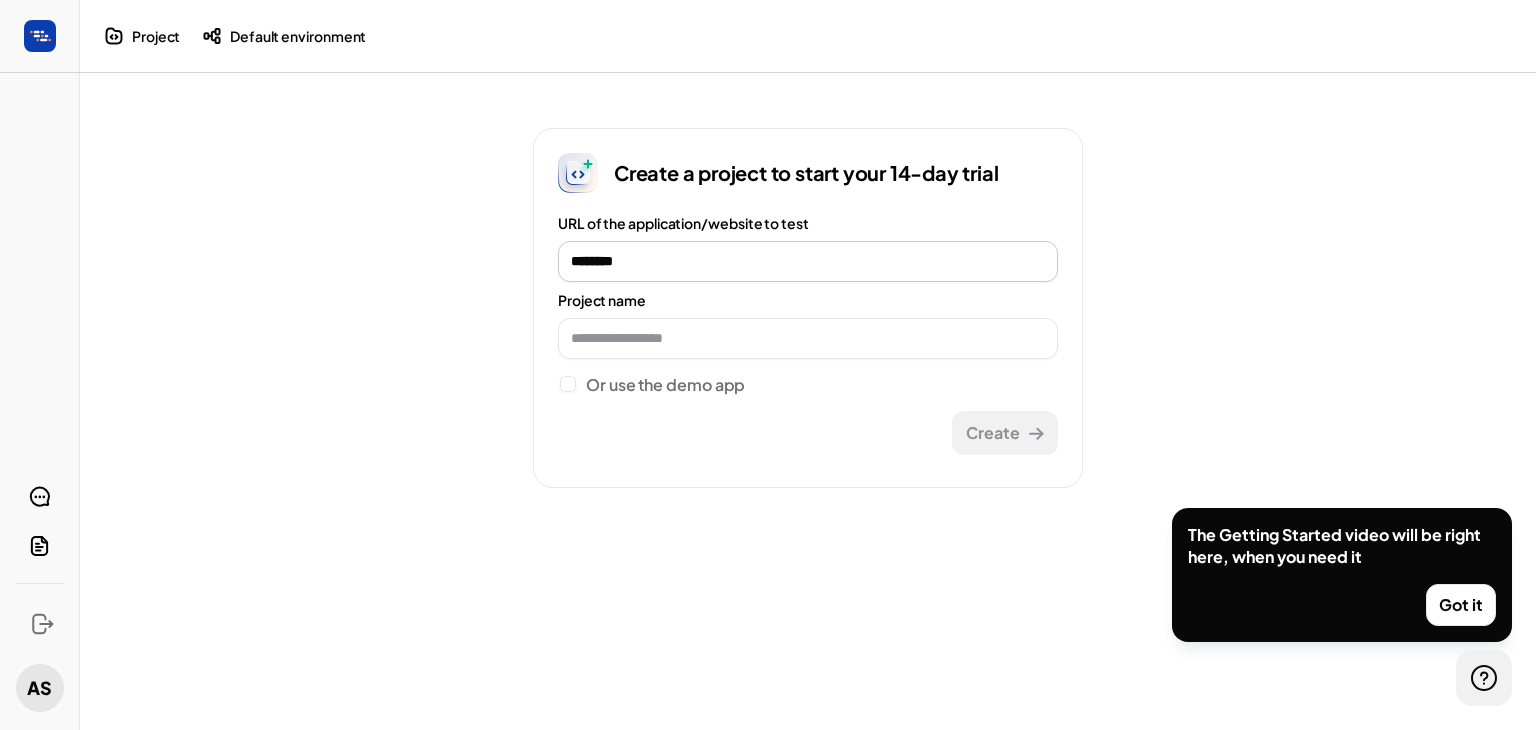 click on "********" at bounding box center (808, 261) 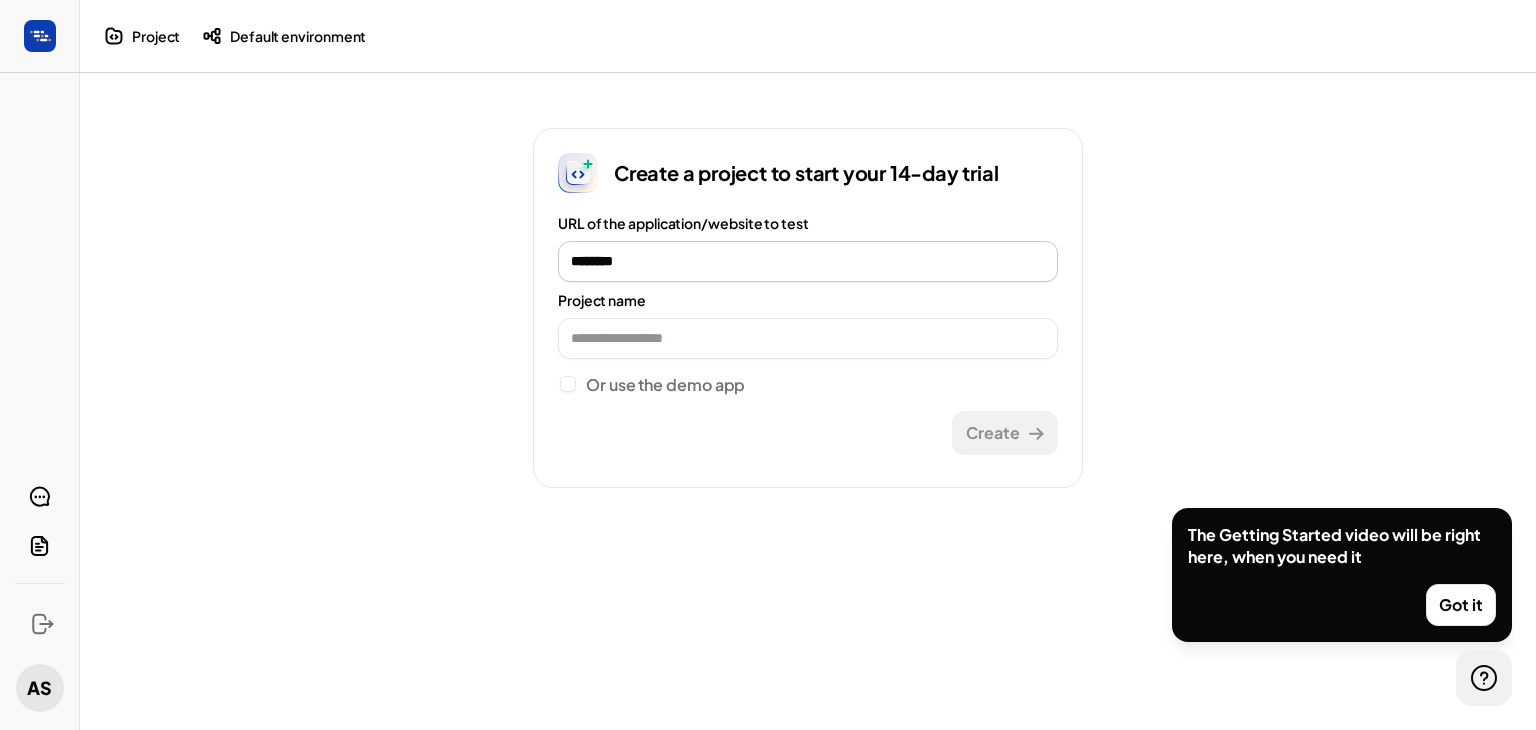click on "********" at bounding box center [808, 261] 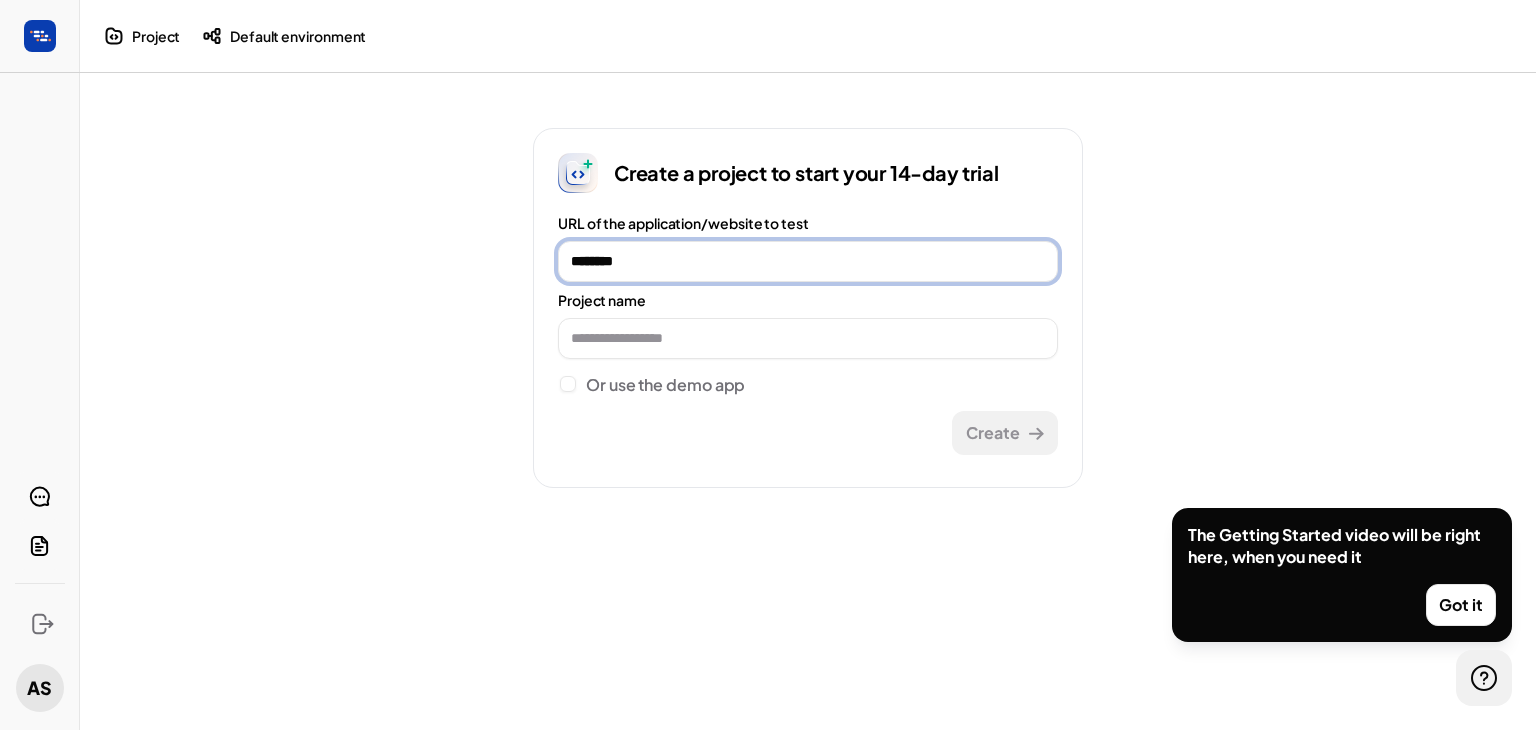 click on "********" at bounding box center [808, 261] 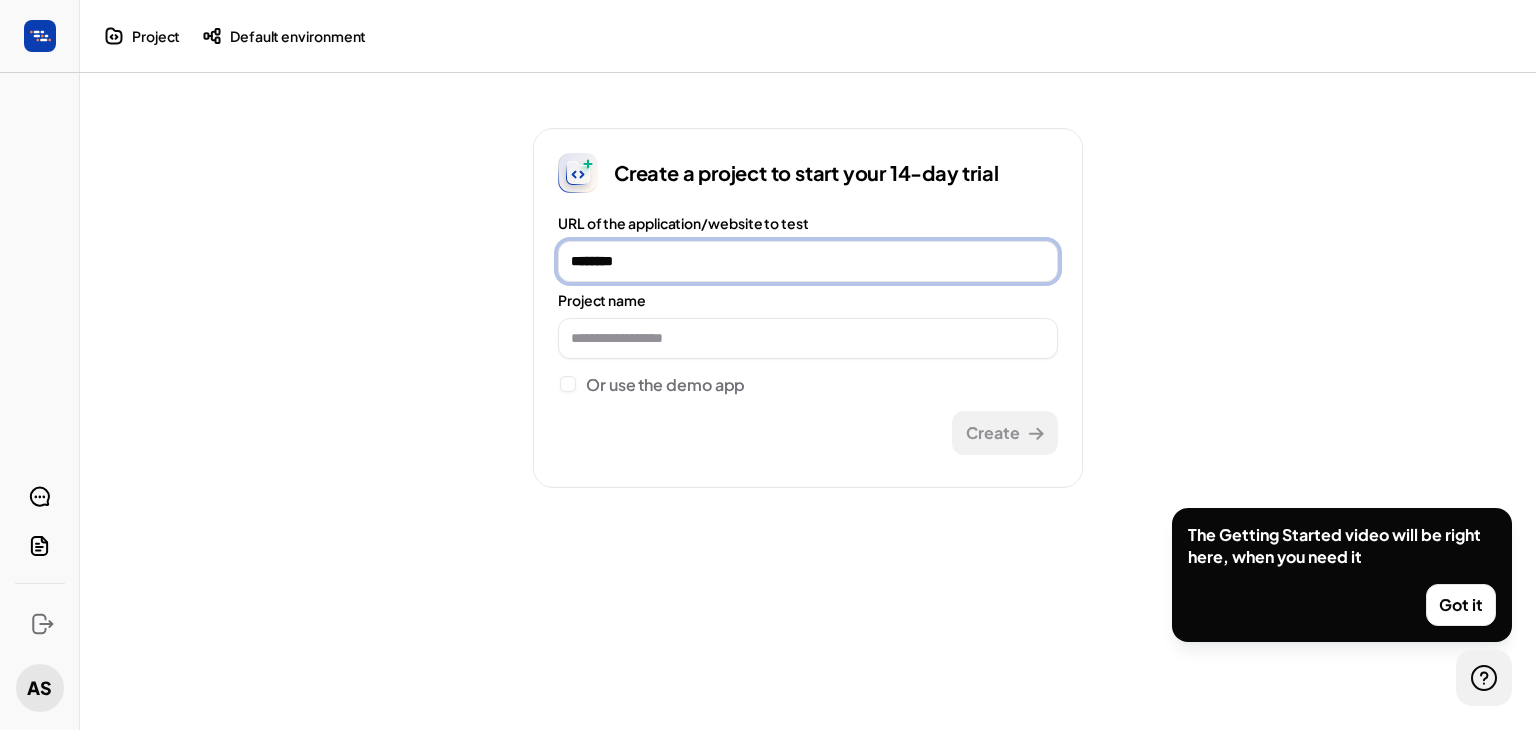 drag, startPoint x: 658, startPoint y: 258, endPoint x: 455, endPoint y: 273, distance: 203.55344 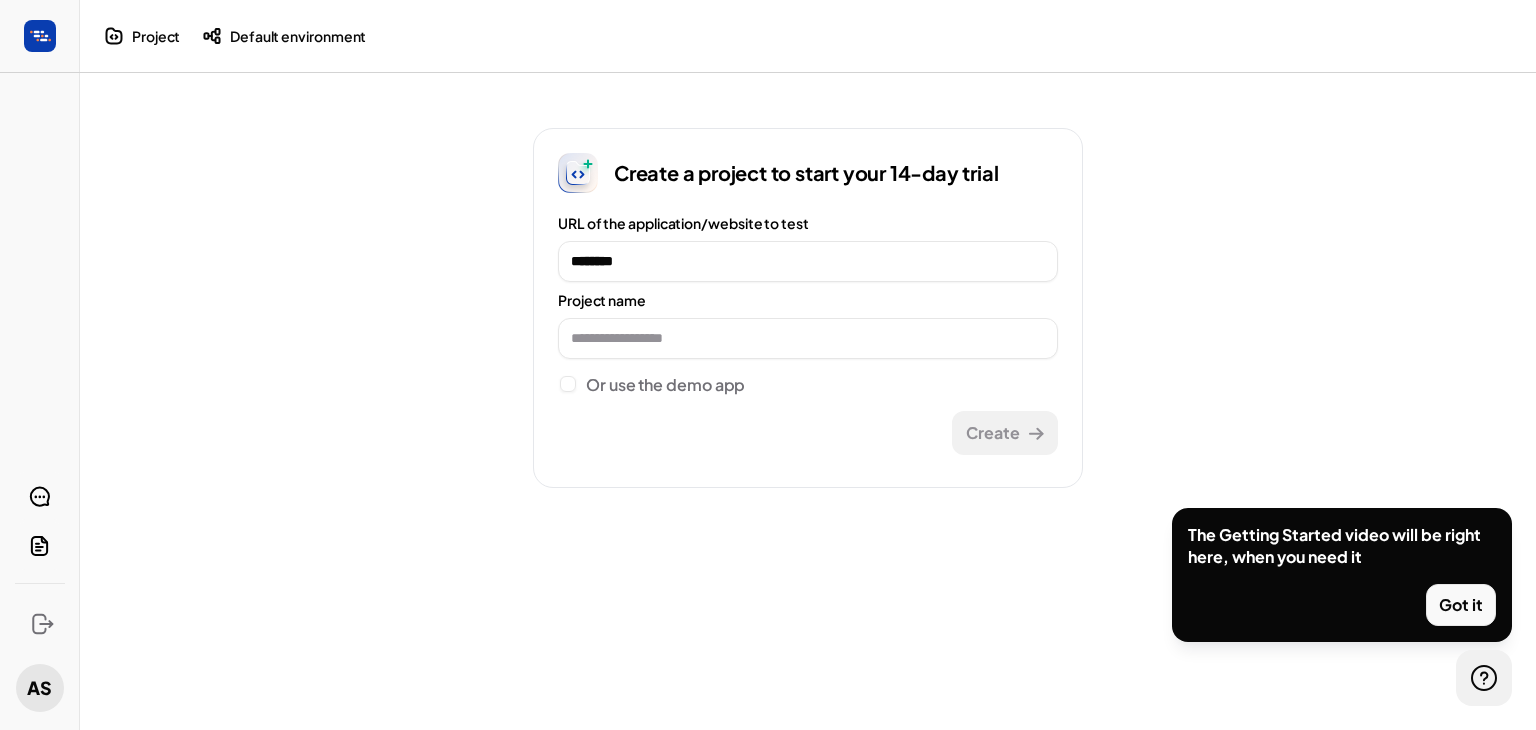click on "Got it" at bounding box center (1461, 605) 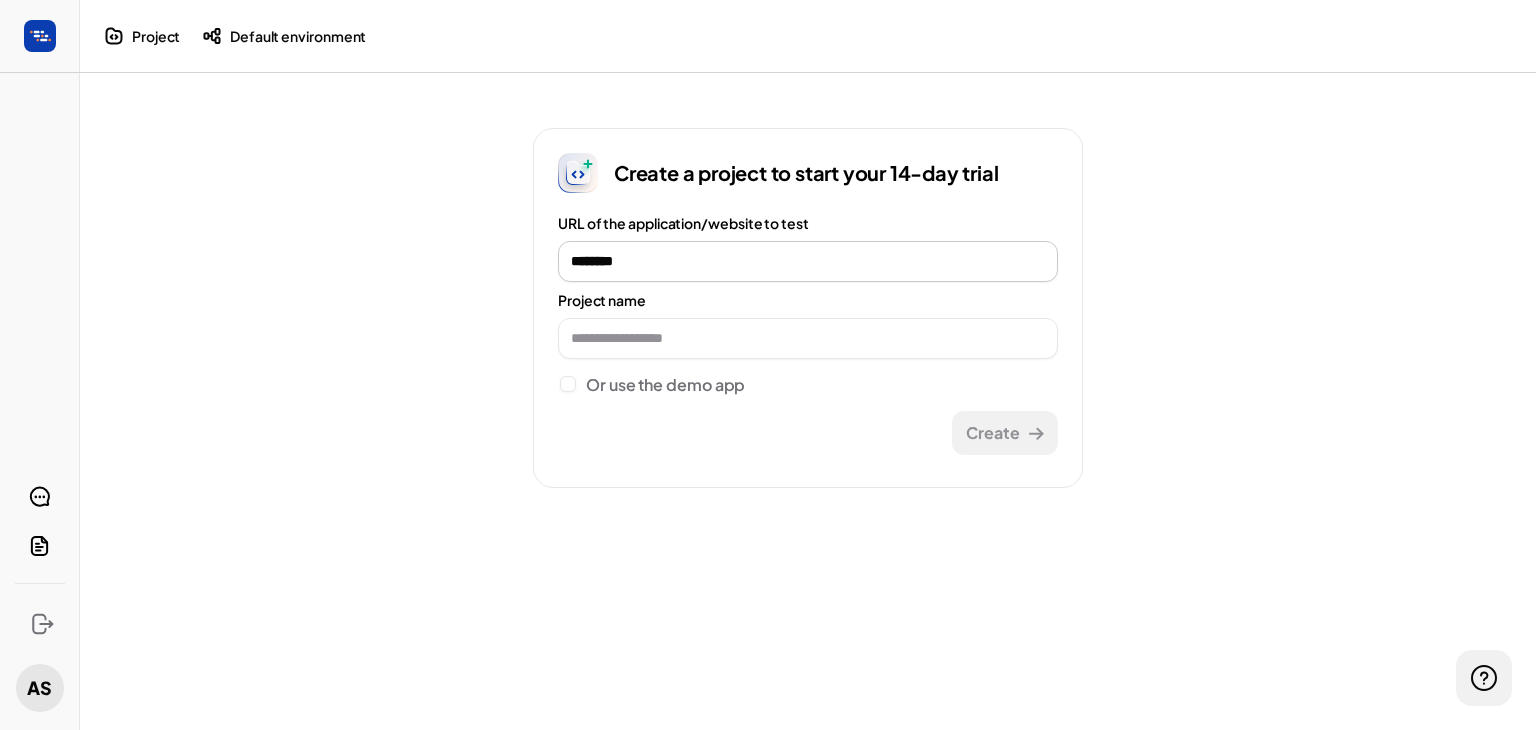 click on "********" at bounding box center (808, 261) 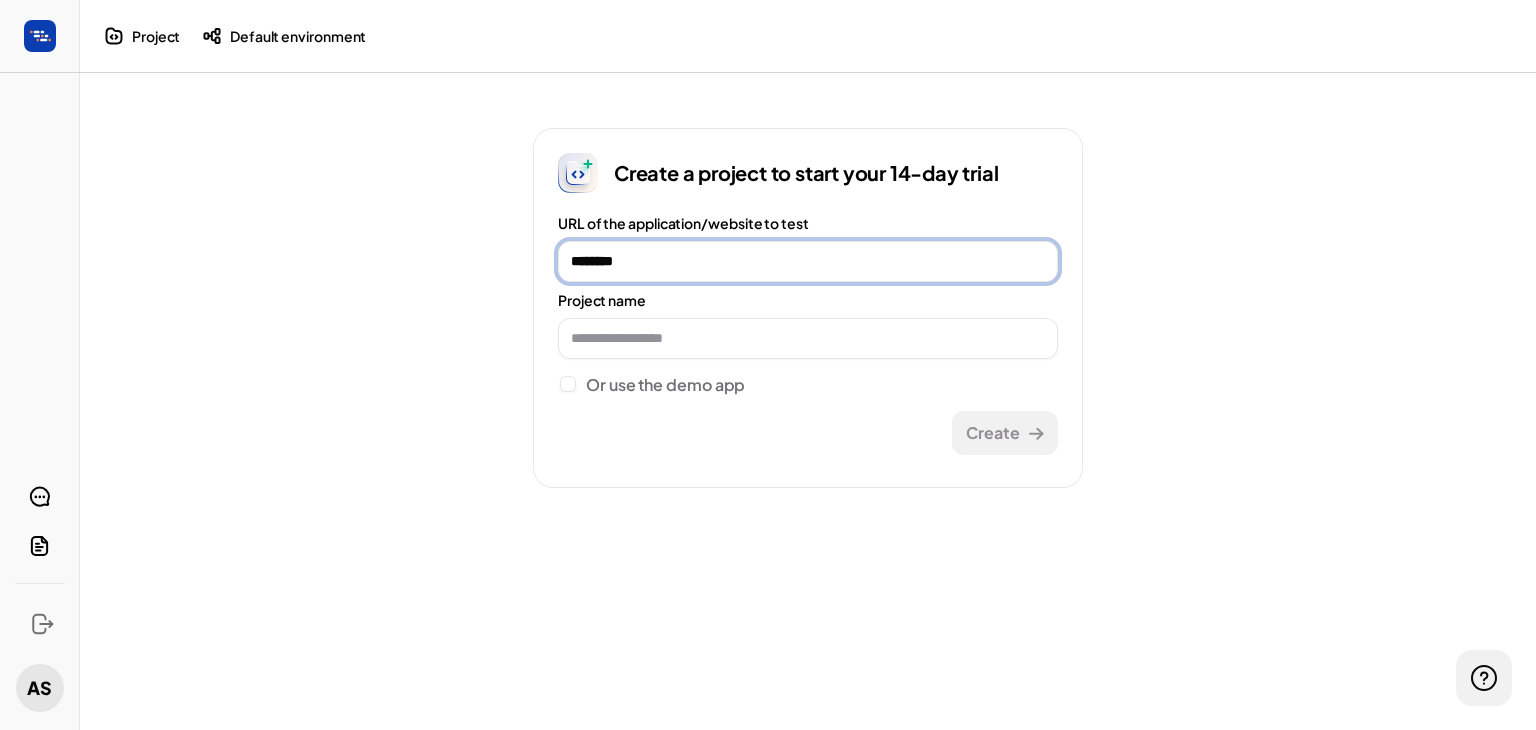 click on "********" at bounding box center [808, 261] 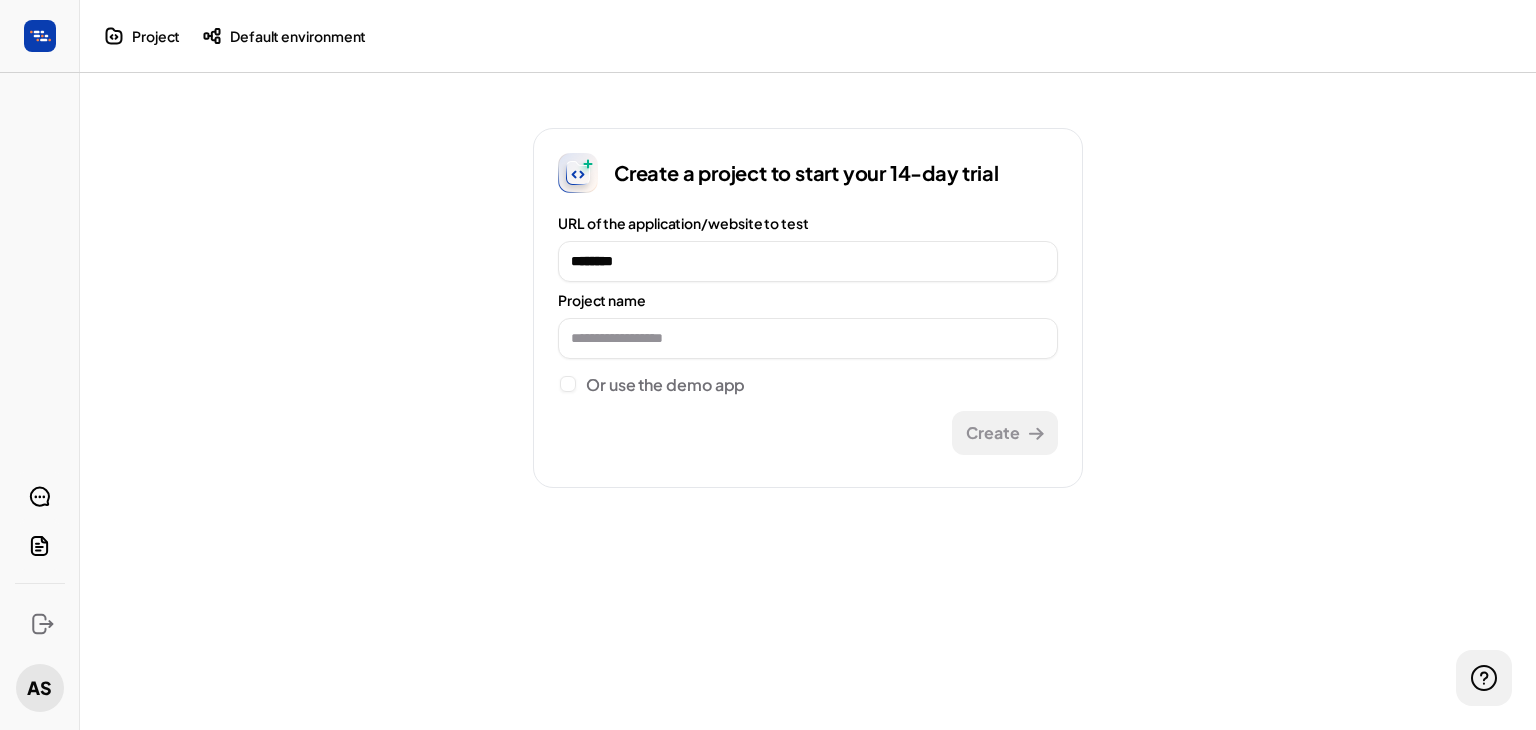 drag, startPoint x: 656, startPoint y: 274, endPoint x: 487, endPoint y: 245, distance: 171.47011 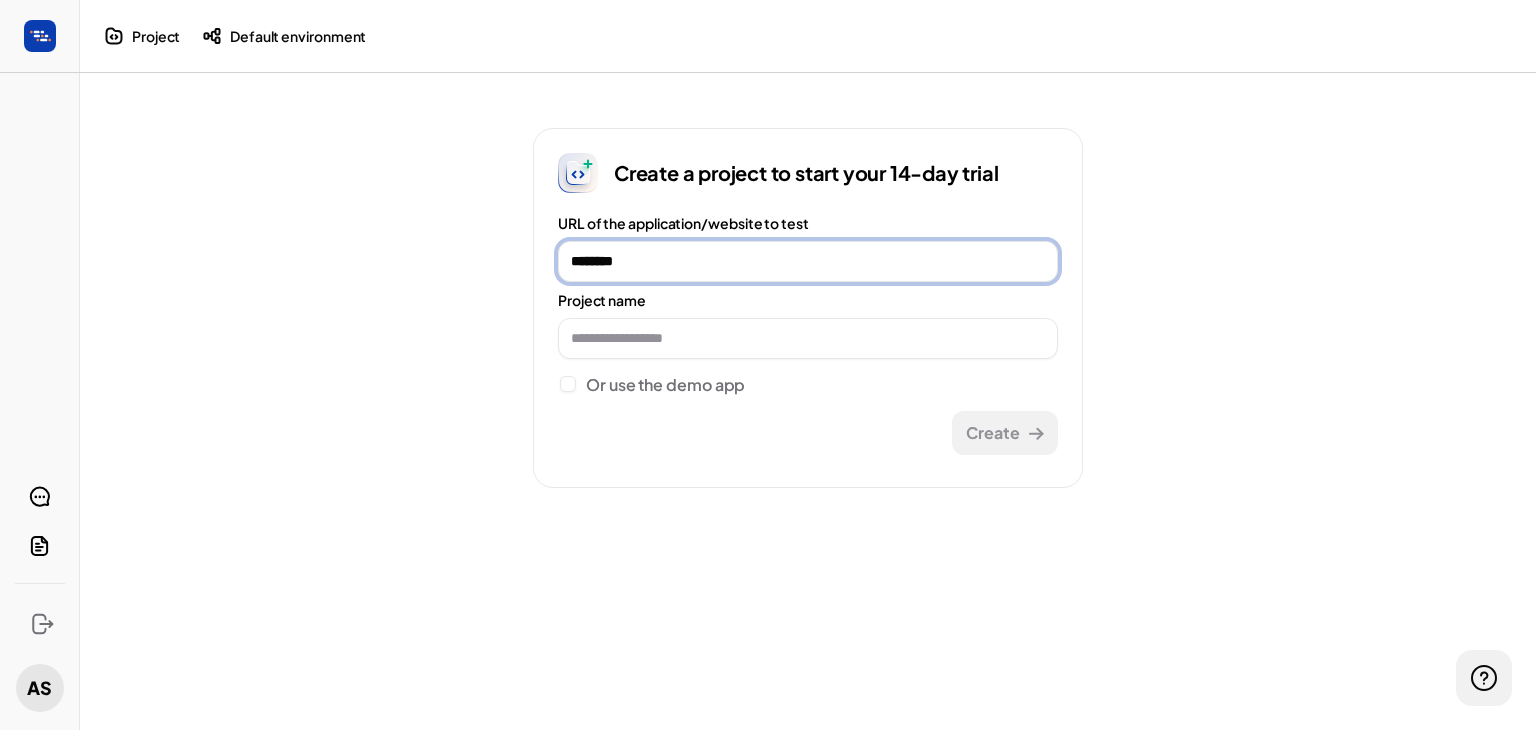 drag, startPoint x: 657, startPoint y: 257, endPoint x: 494, endPoint y: 253, distance: 163.04907 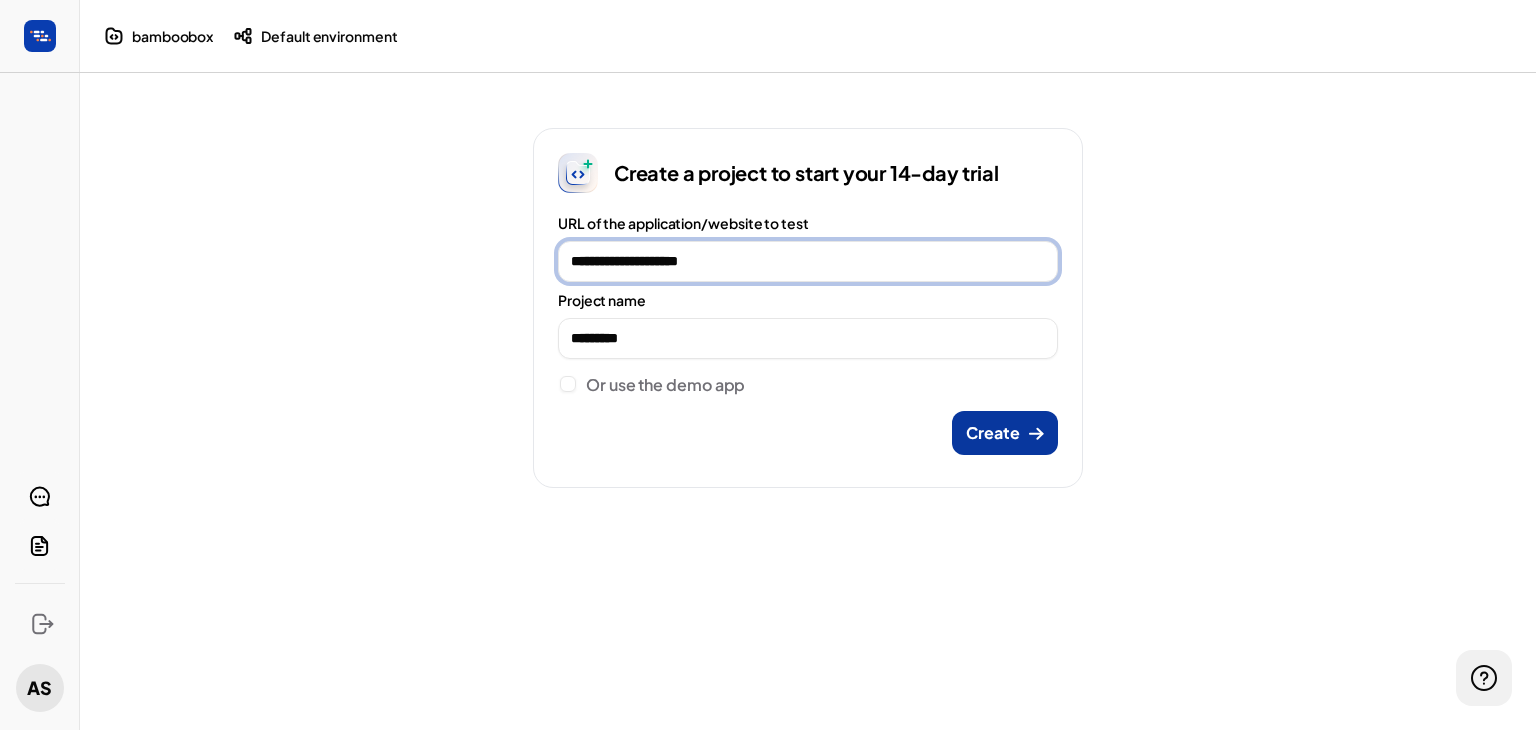 type on "**********" 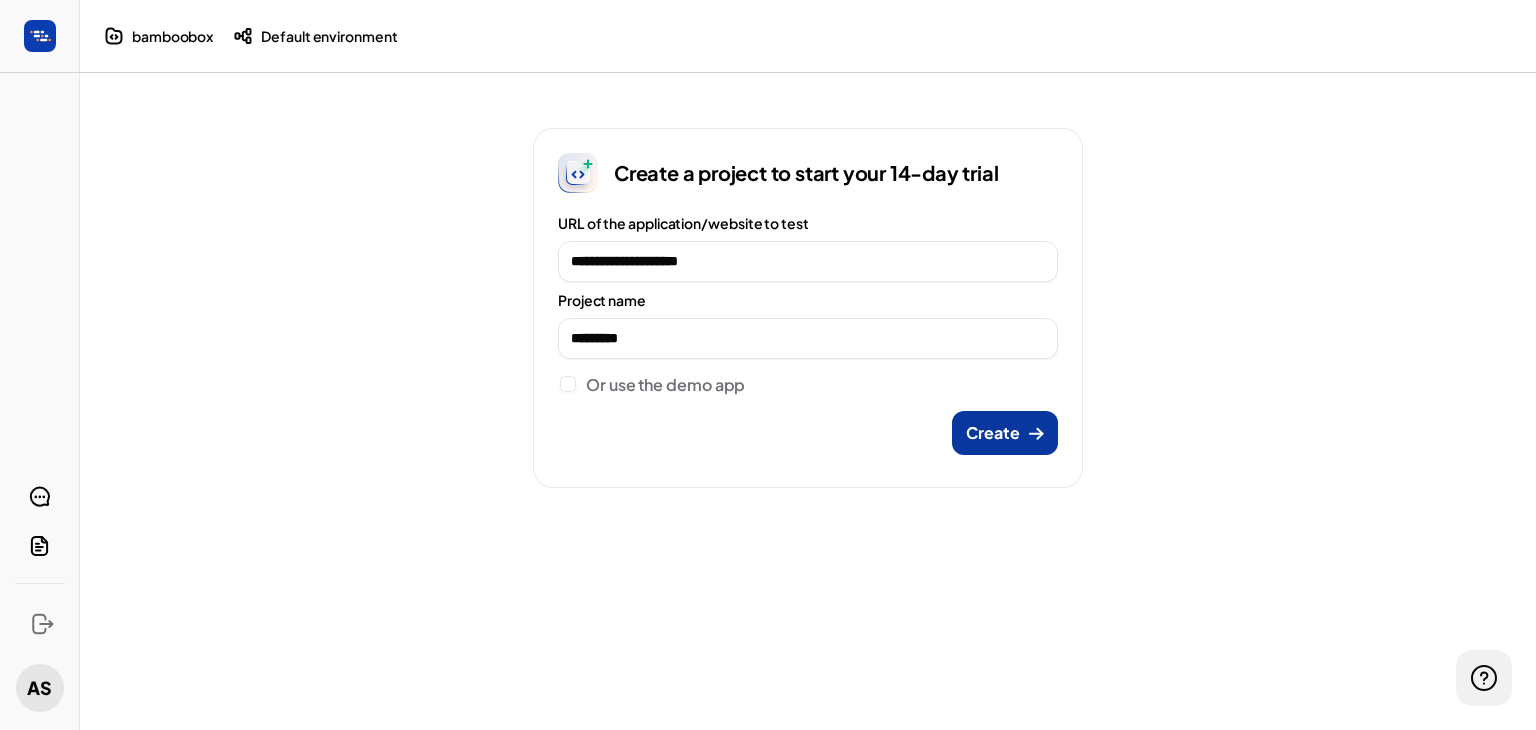 click 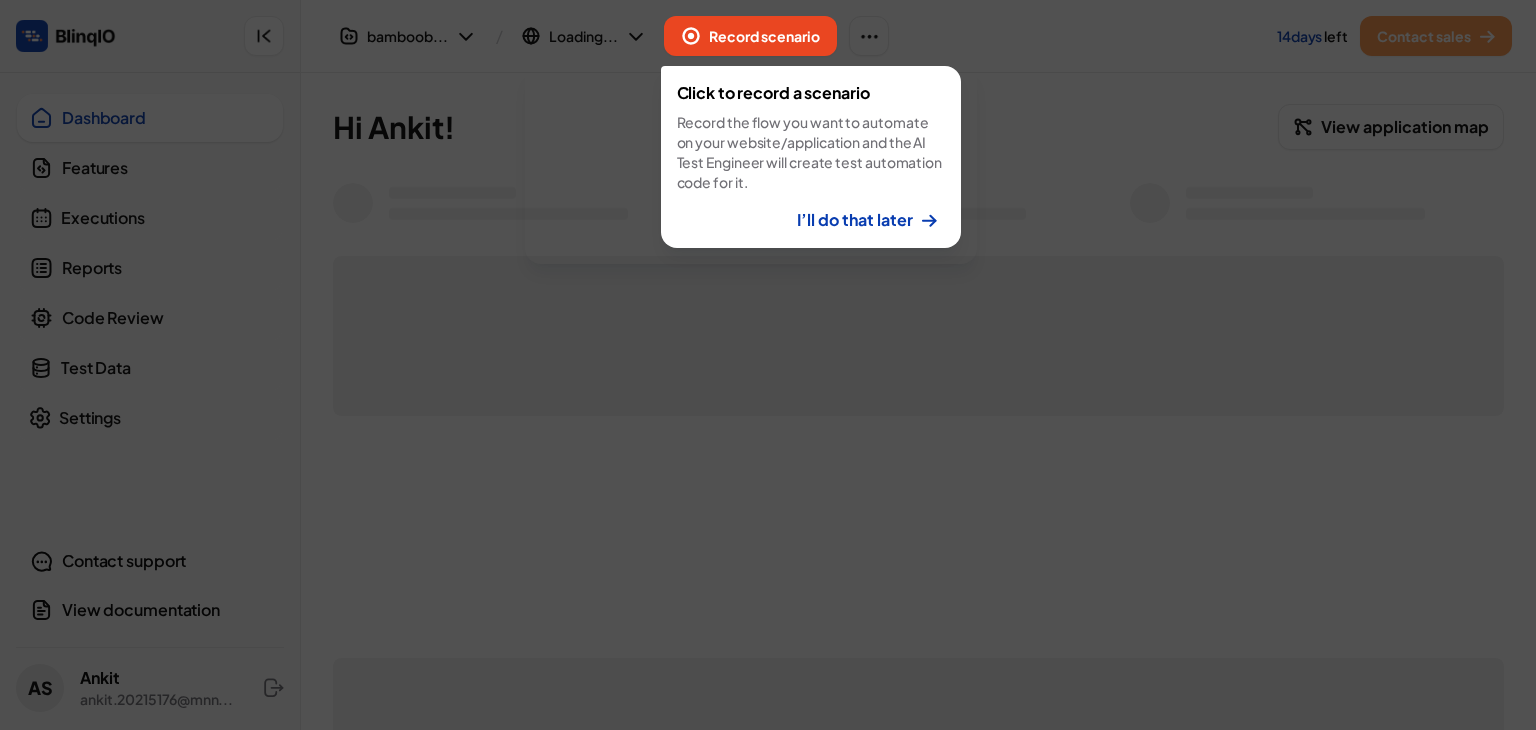 drag, startPoint x: 764, startPoint y: 337, endPoint x: 717, endPoint y: 331, distance: 47.38143 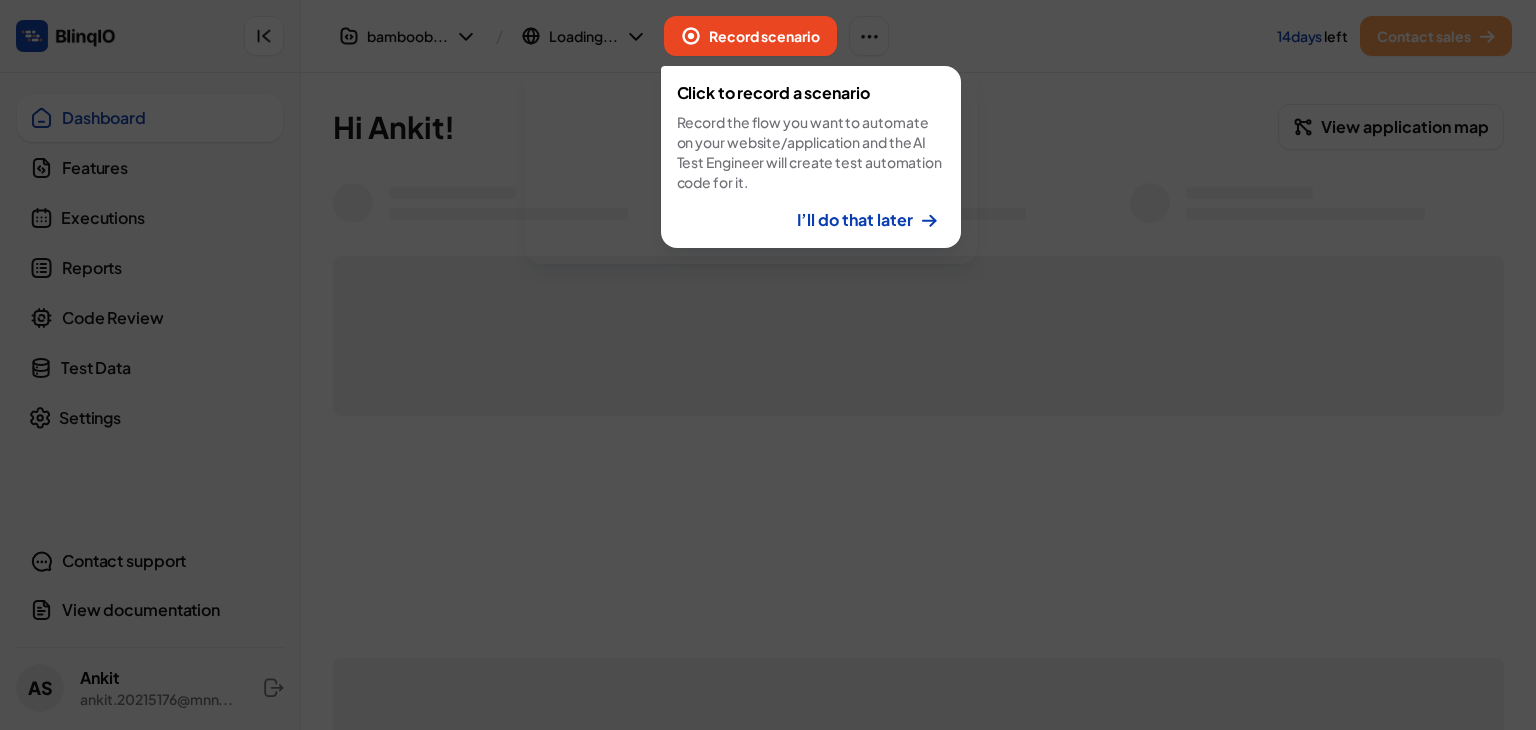 click at bounding box center (768, 365) 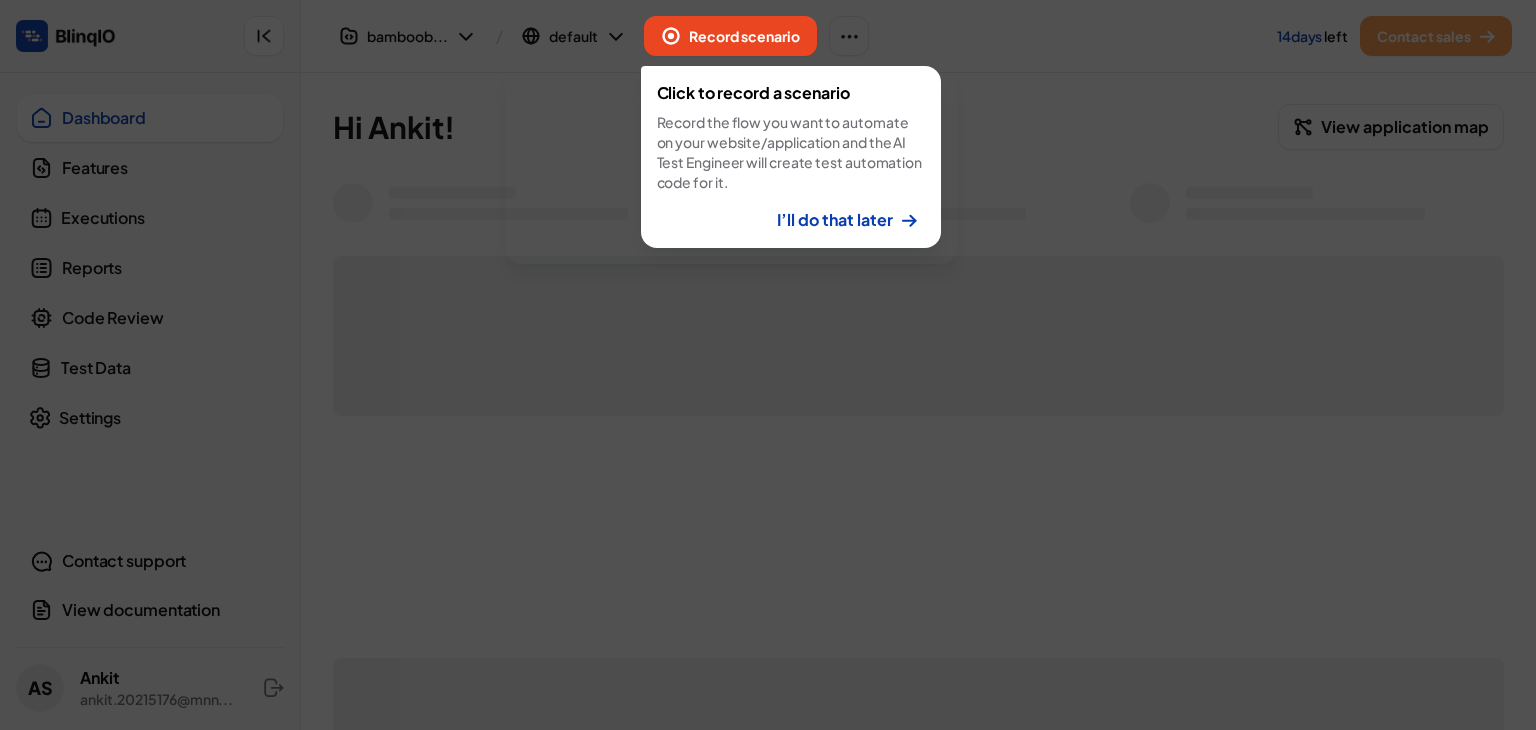 click on "I’ll do that later" at bounding box center [835, 220] 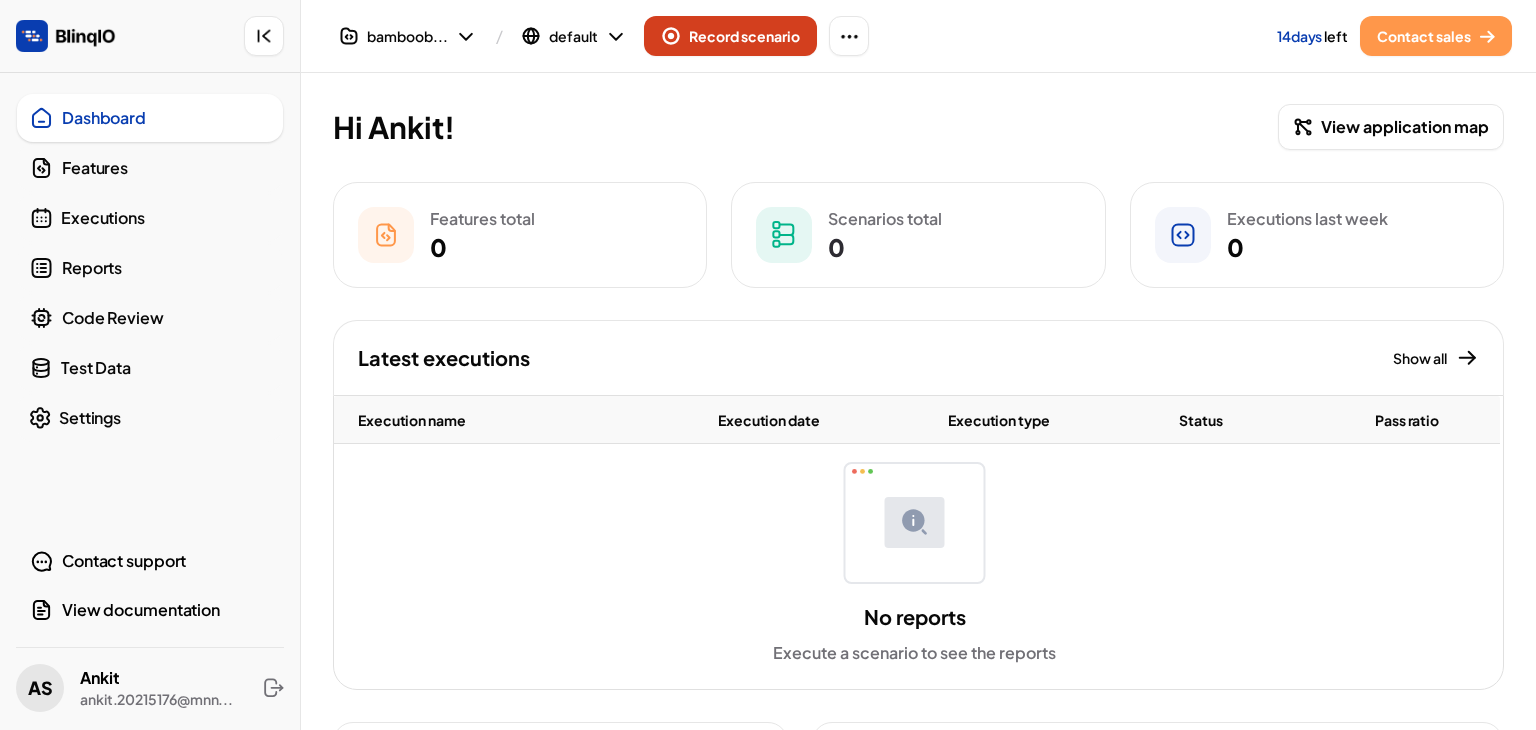 click on "Record scenario" at bounding box center [744, 36] 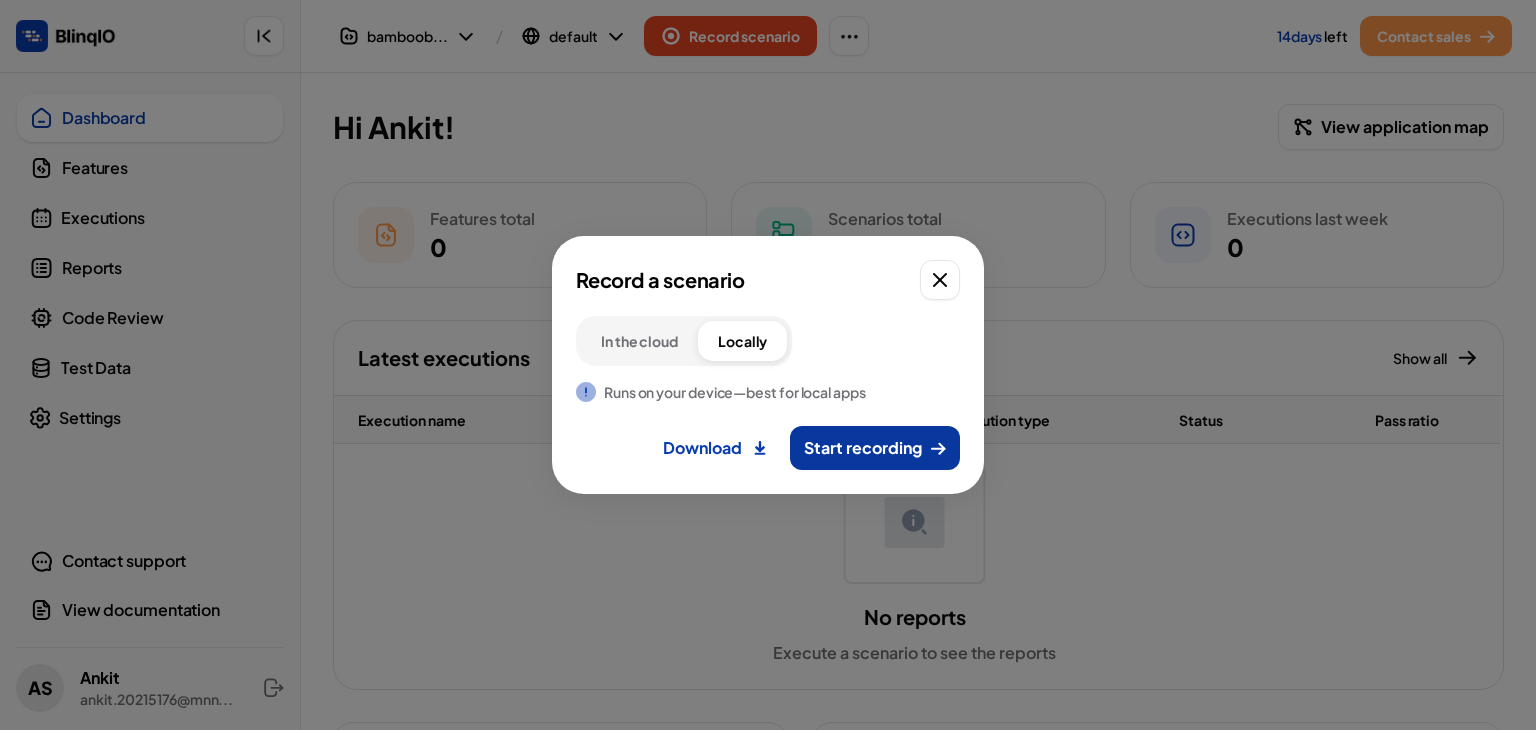 click on "Start recording" at bounding box center (863, 448) 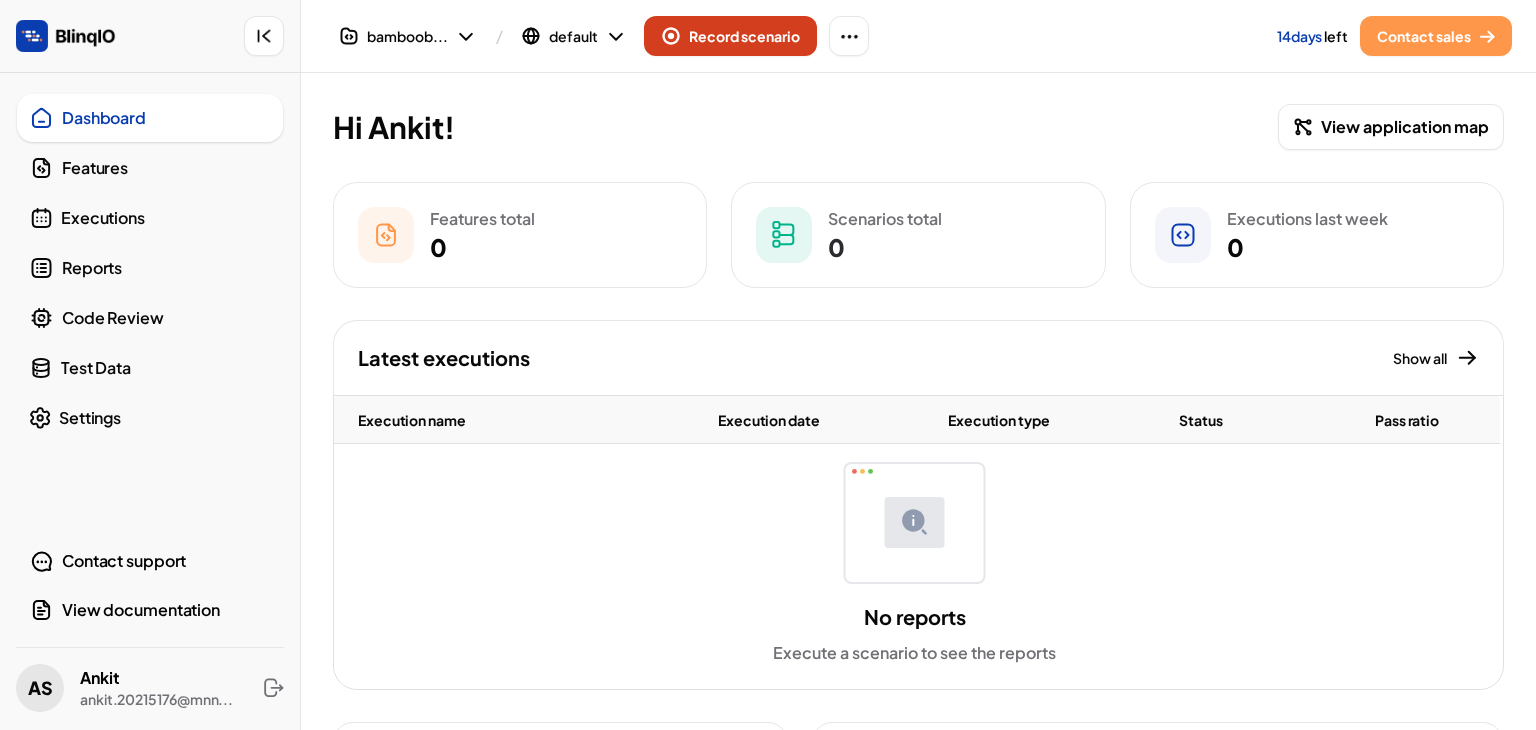 click on "Record scenario" at bounding box center (744, 36) 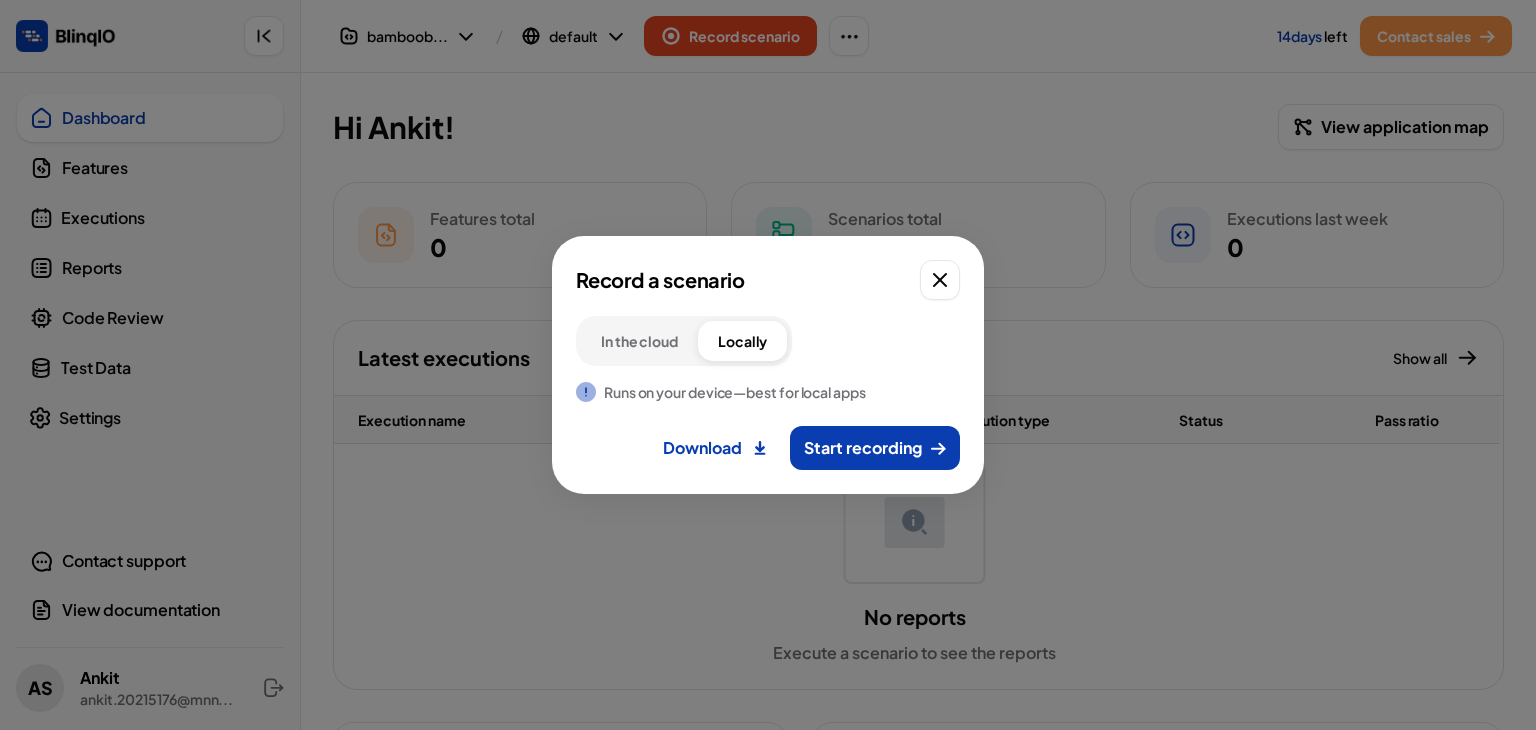 click on "In the cloud" at bounding box center (639, 341) 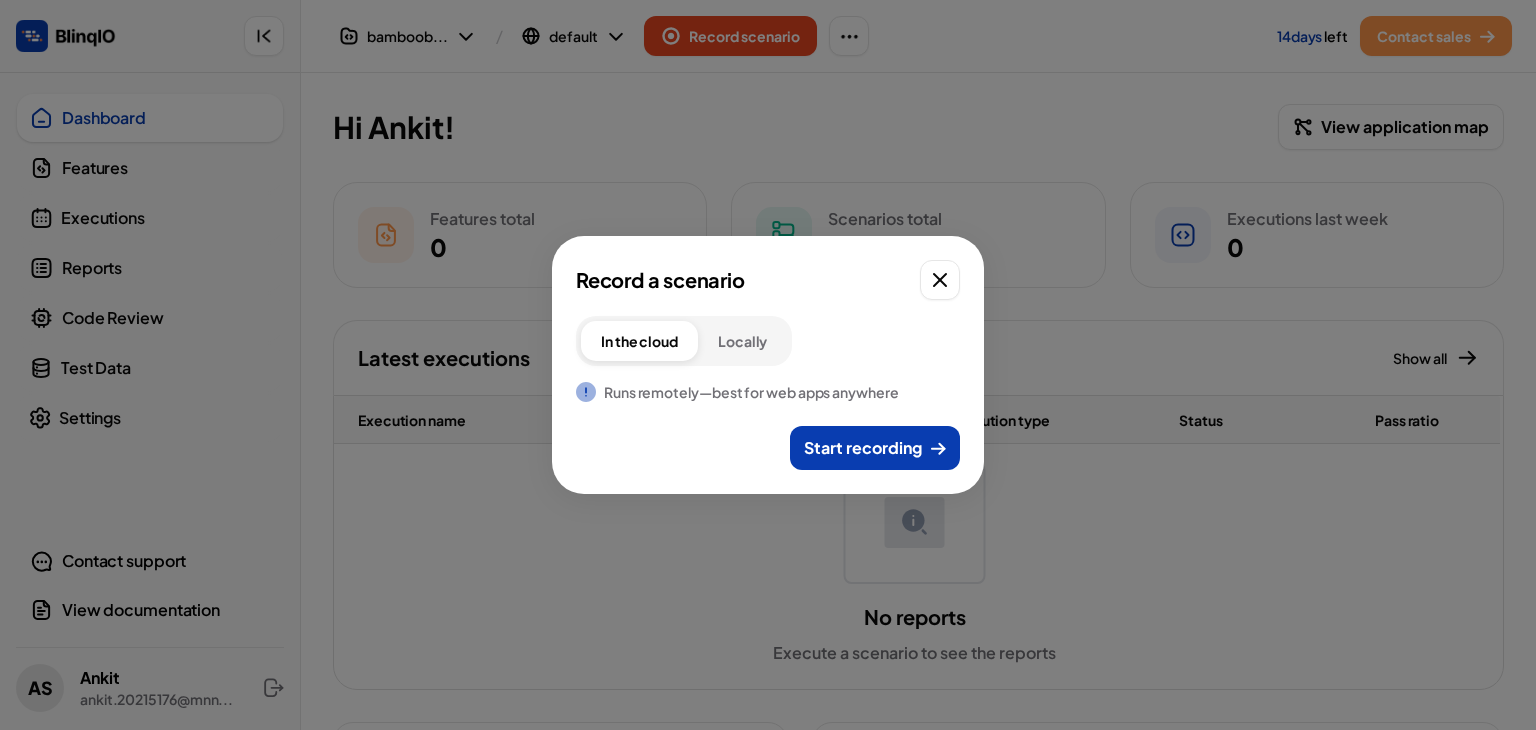 click on "Locally" at bounding box center (742, 341) 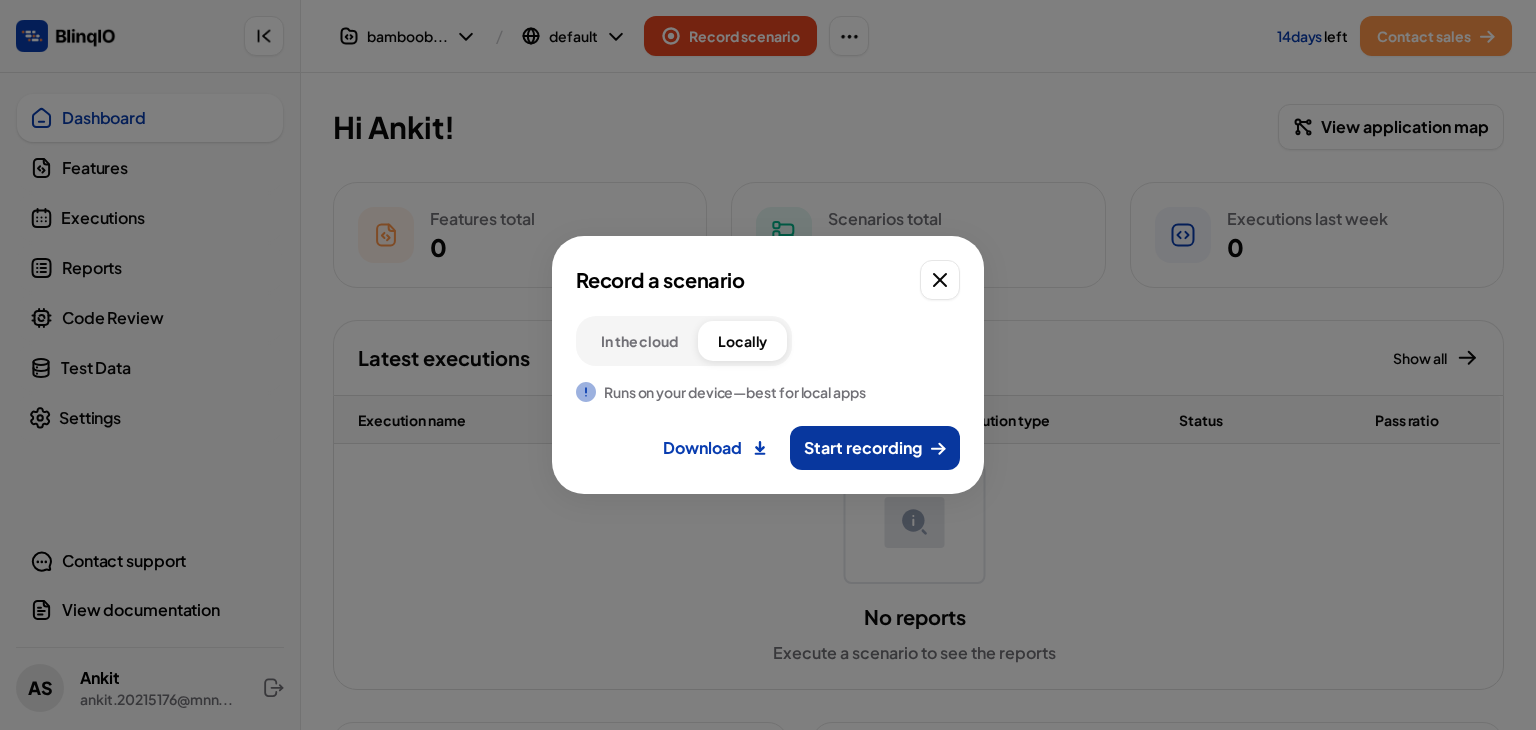 click on "Start recording" at bounding box center (863, 448) 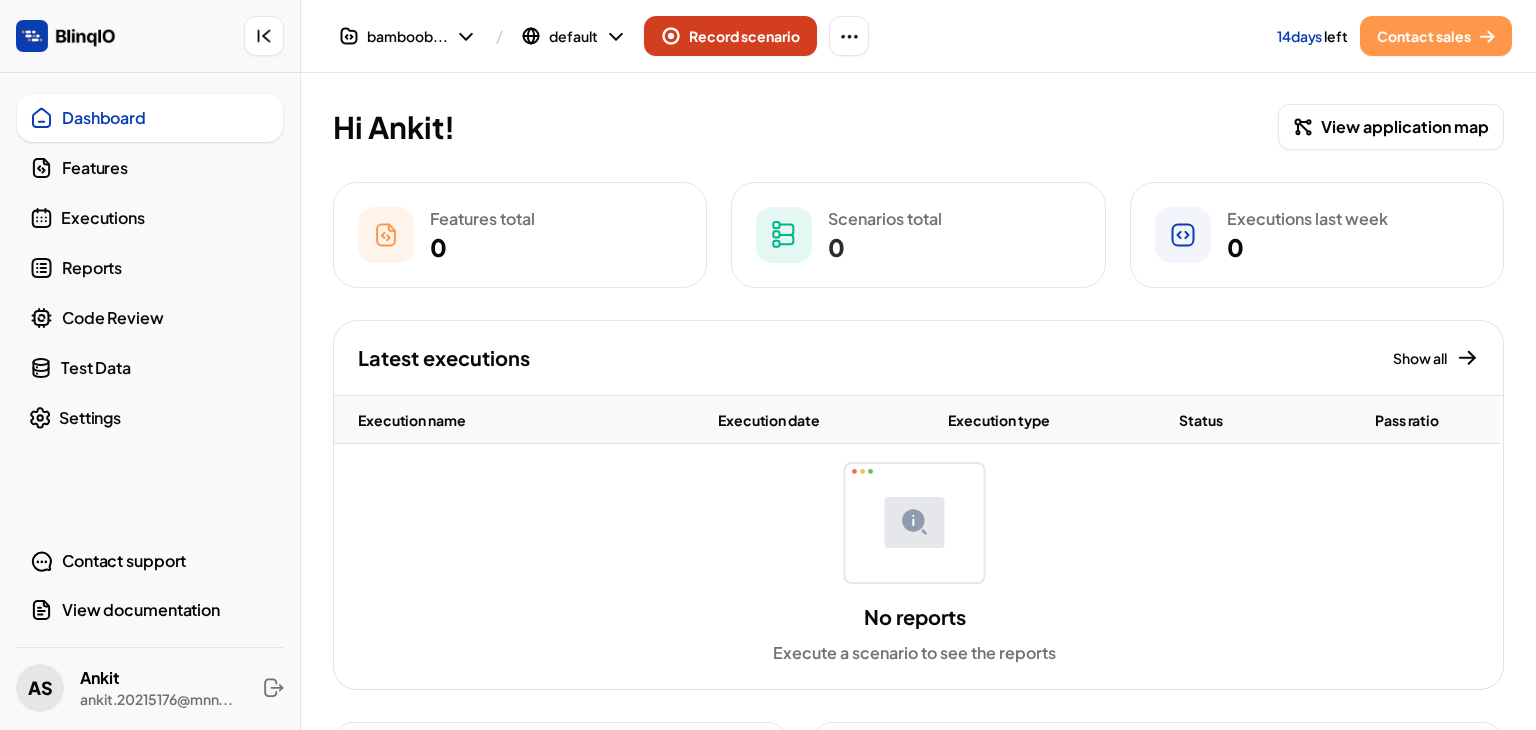 click on "Record scenario" at bounding box center [744, 36] 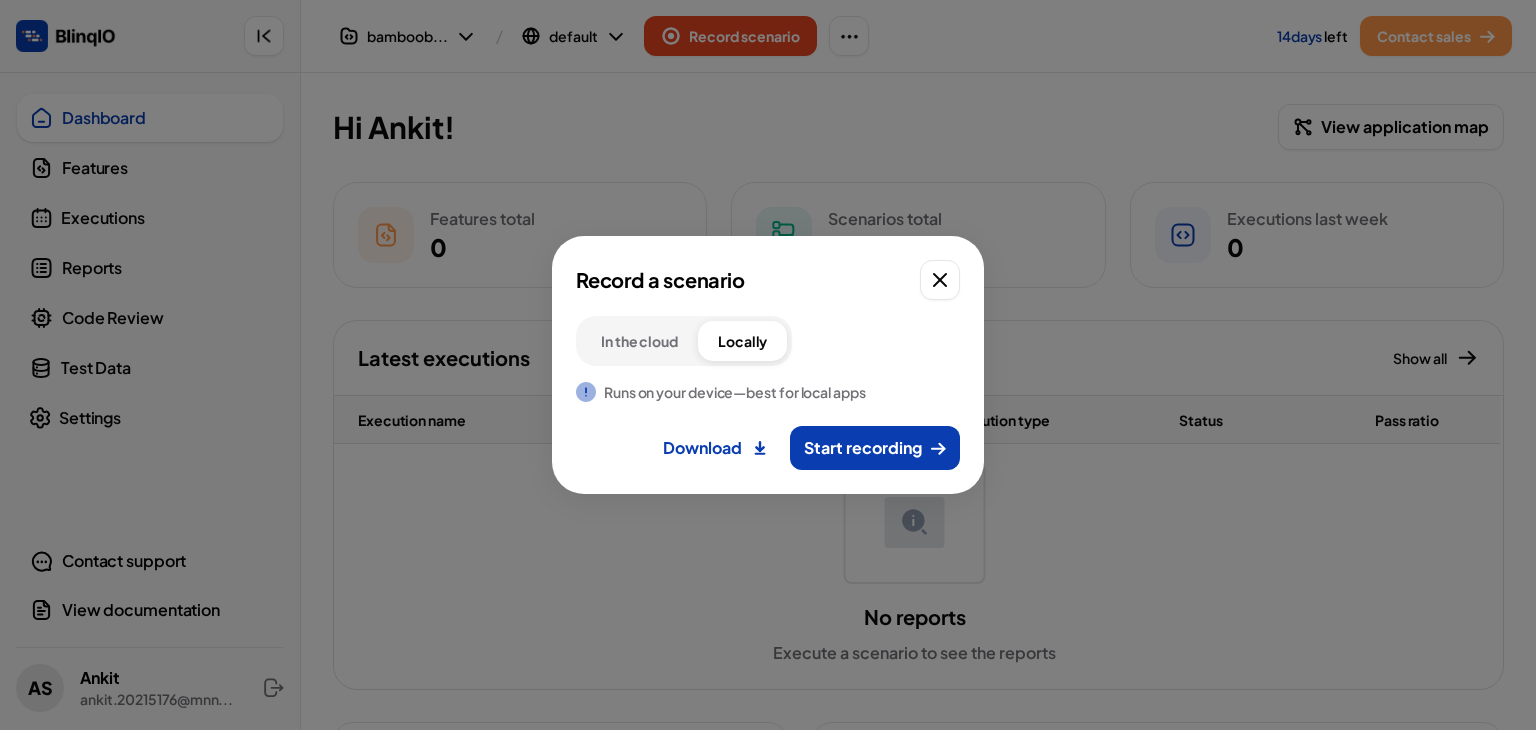 click on "In the cloud" at bounding box center (639, 341) 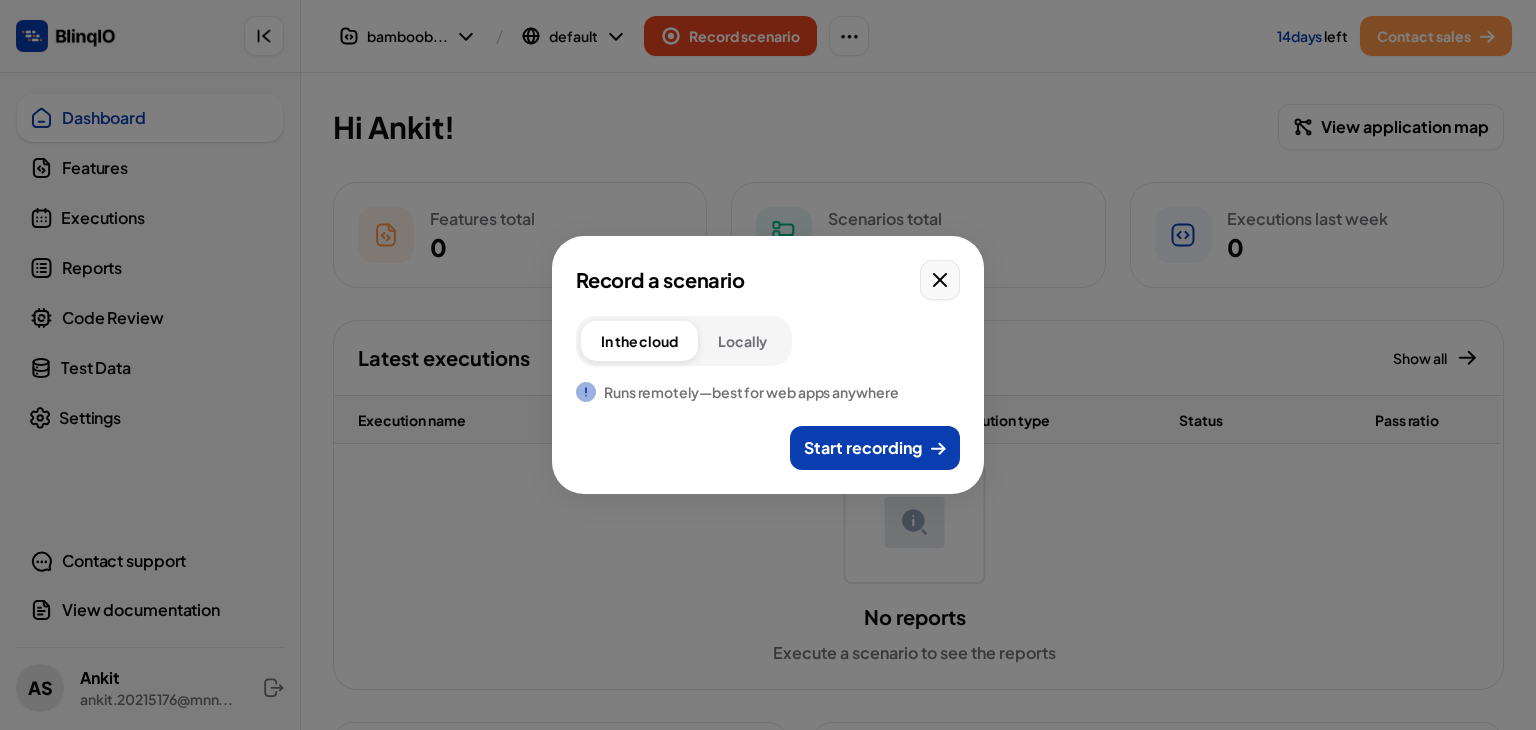 click 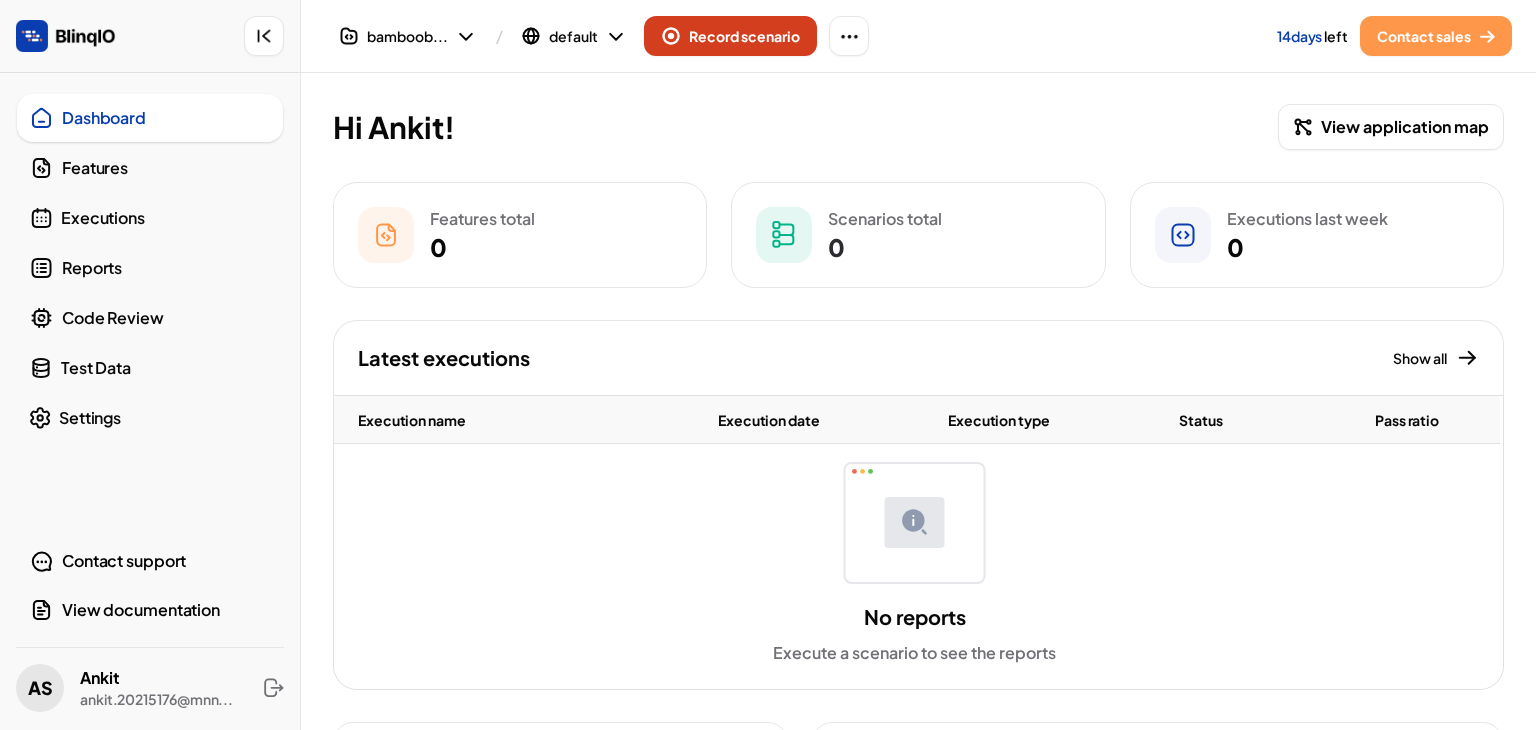 click on "Record scenario" at bounding box center (730, 36) 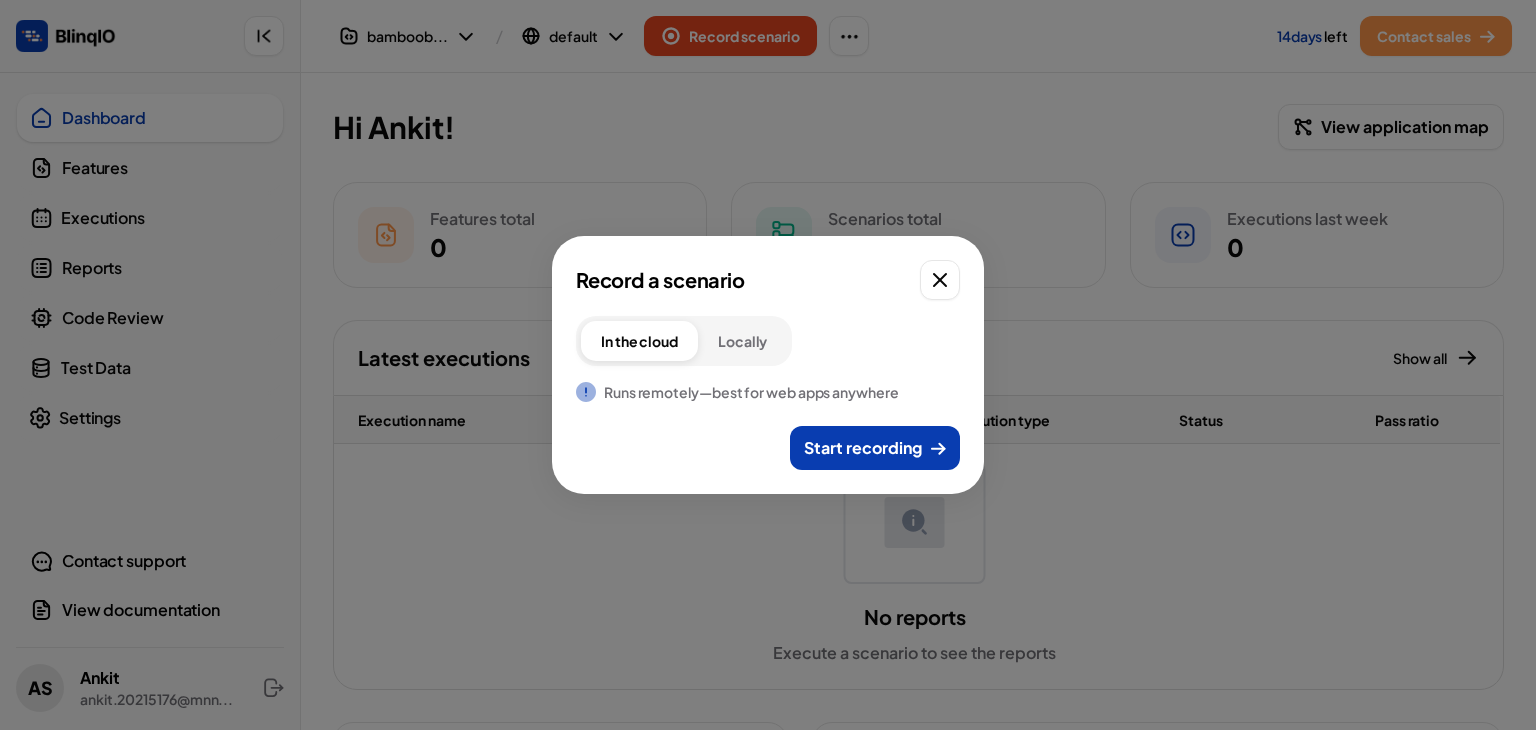click on "Locally" at bounding box center [742, 341] 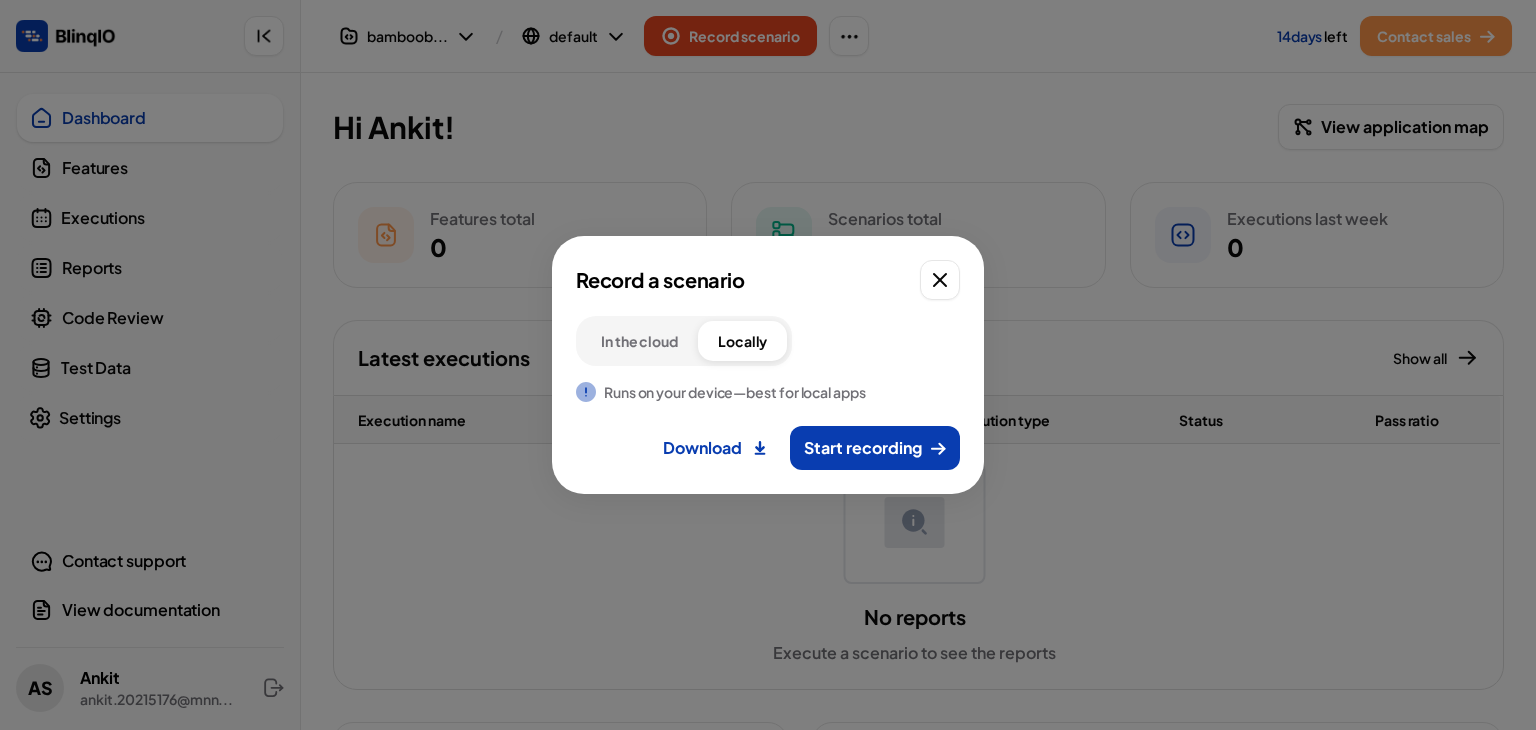 click on "In the cloud" at bounding box center (639, 341) 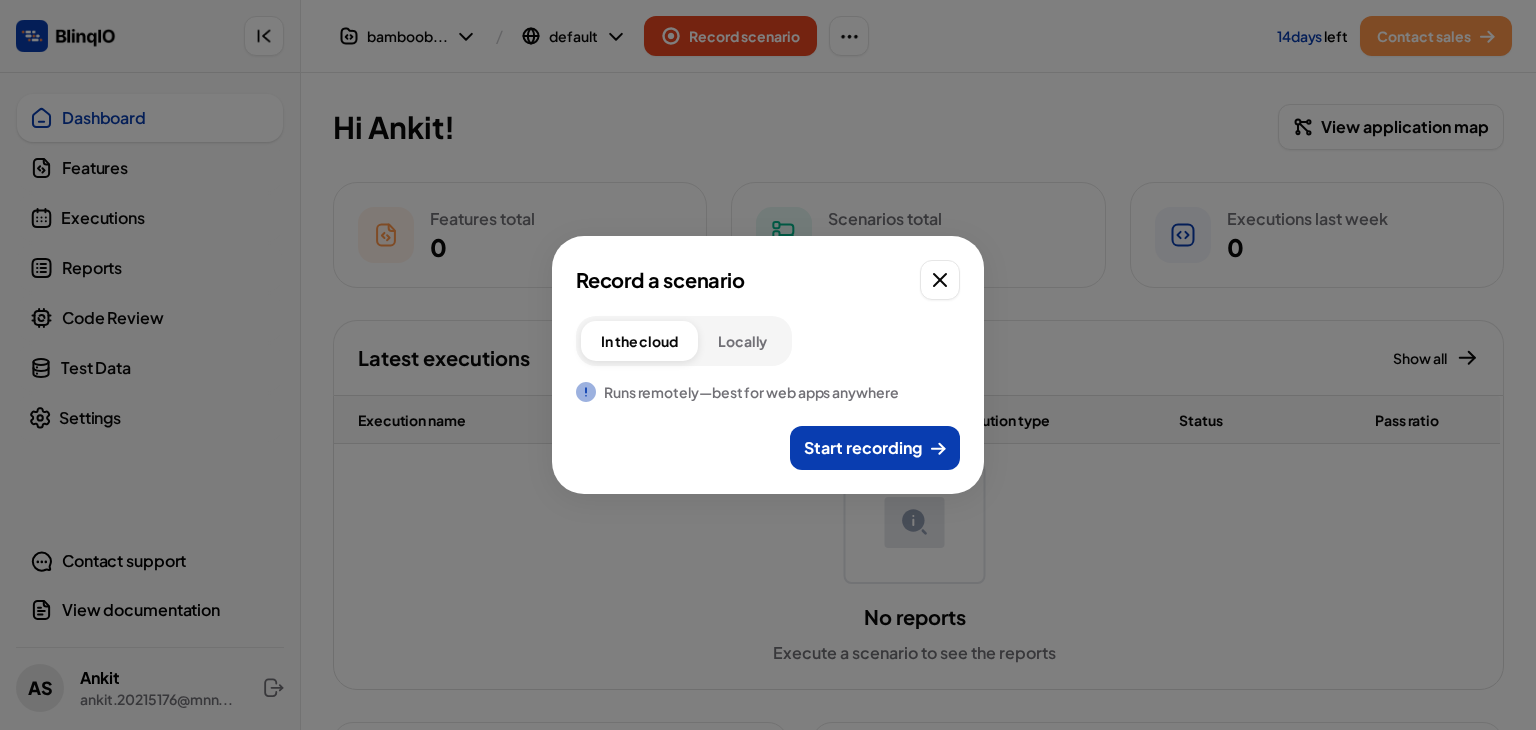 click on "Locally" at bounding box center (742, 341) 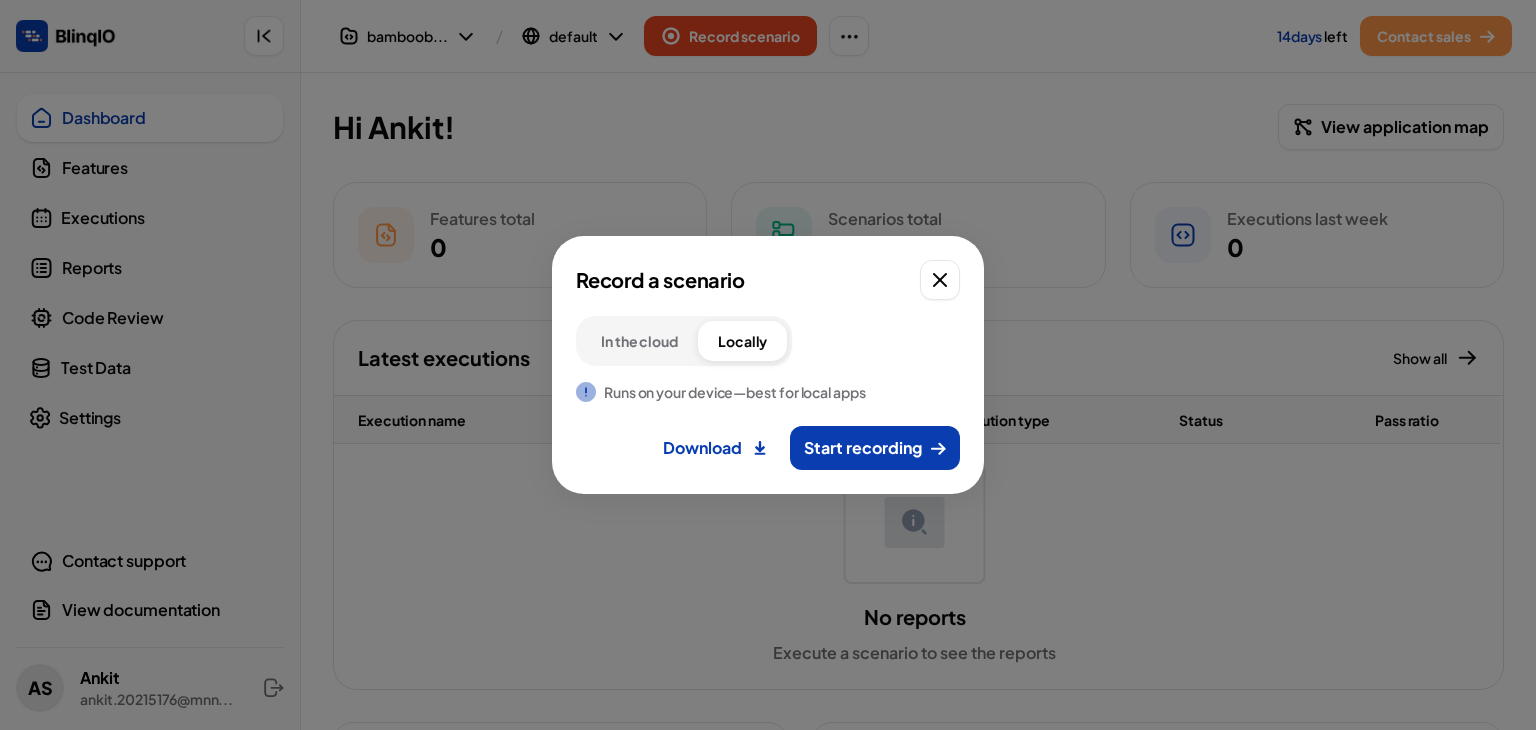 click on "In the cloud" at bounding box center (639, 341) 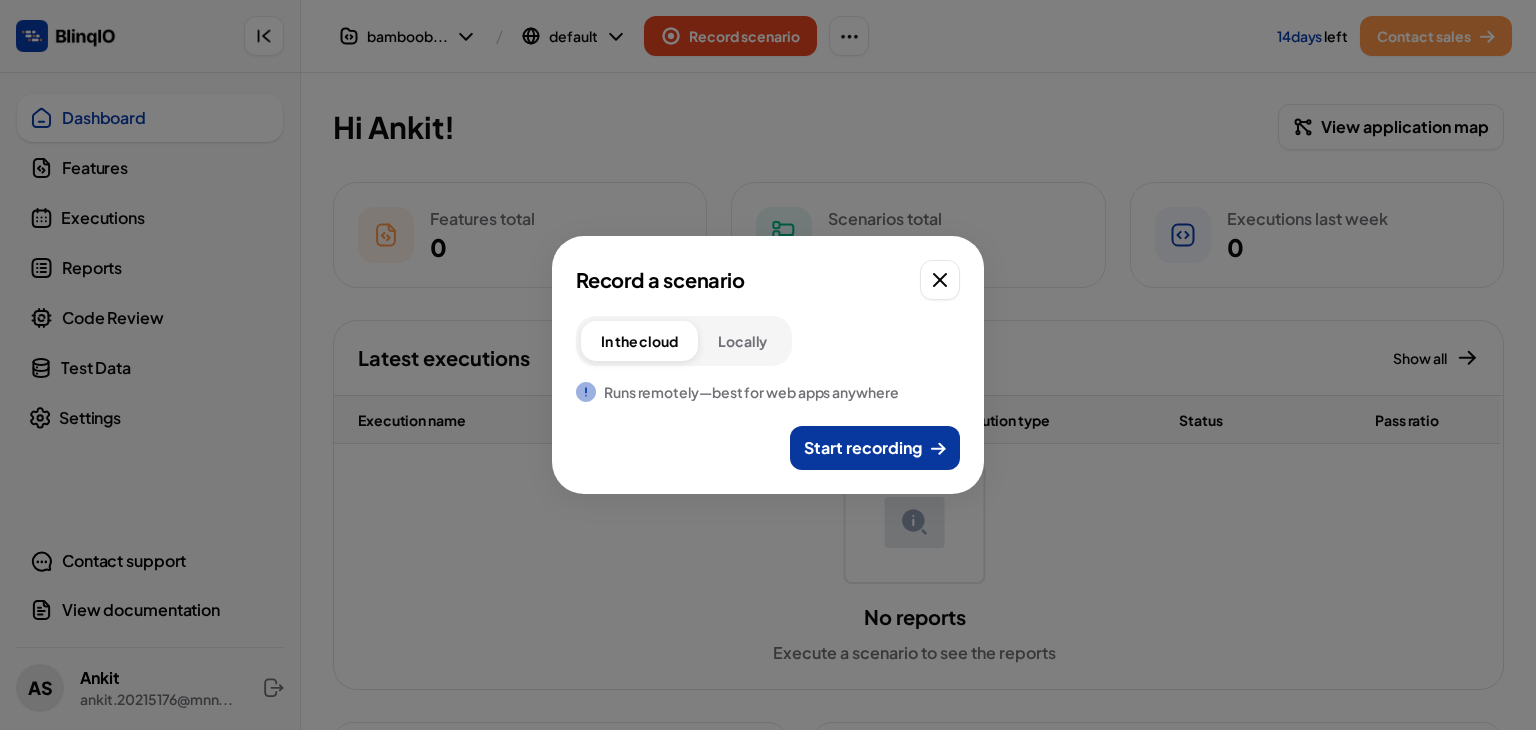 click on "Start recording" at bounding box center [863, 448] 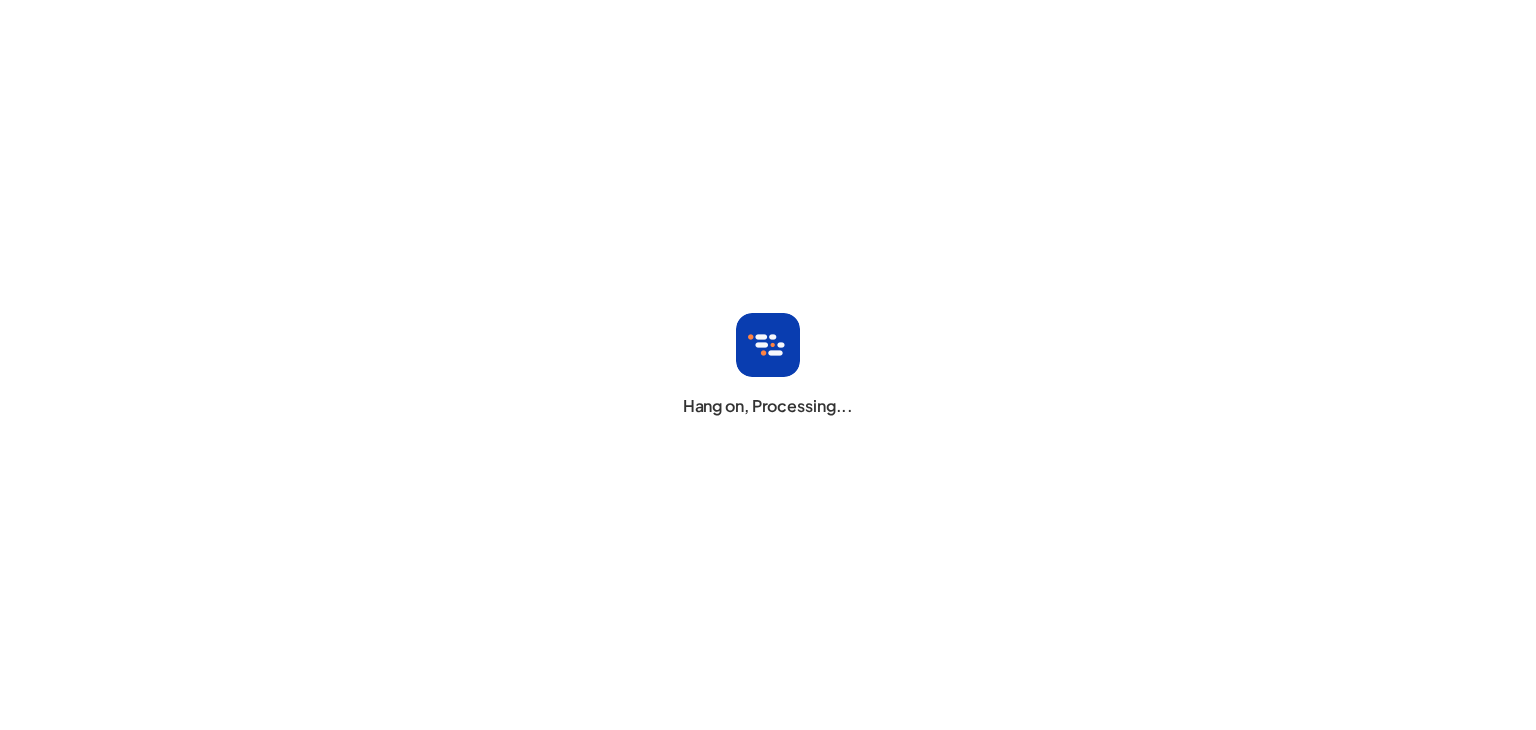 scroll, scrollTop: 0, scrollLeft: 0, axis: both 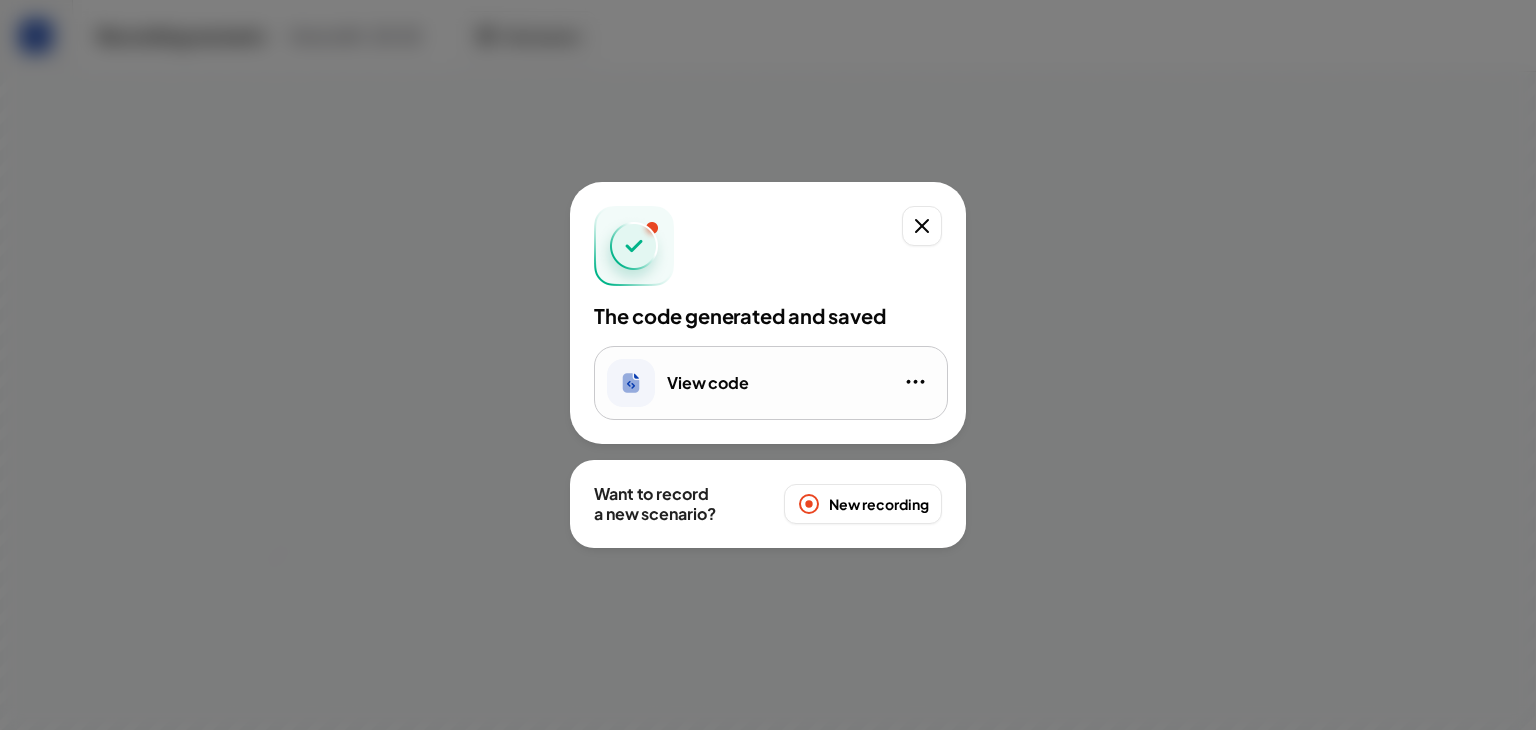 click on "View code" at bounding box center (708, 383) 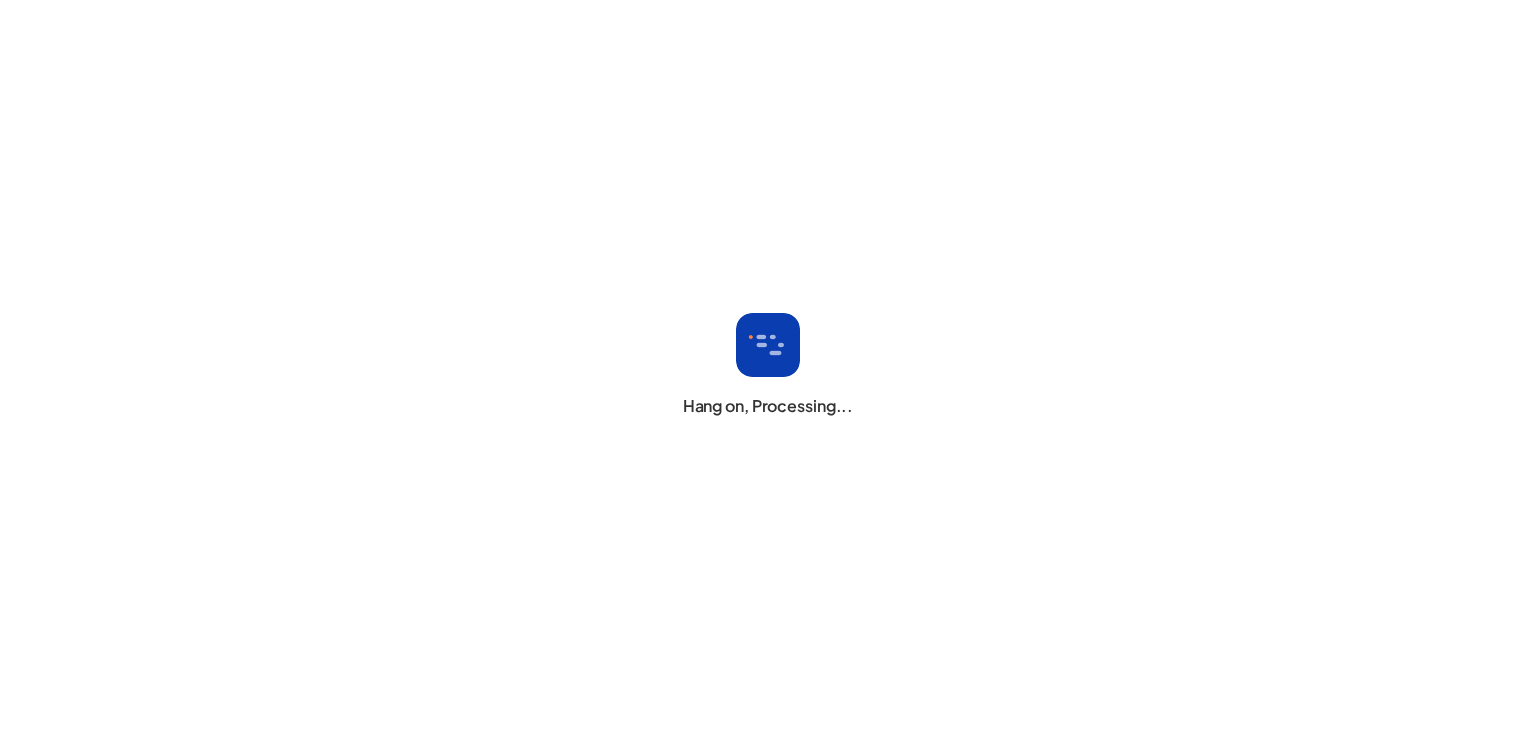 scroll, scrollTop: 0, scrollLeft: 0, axis: both 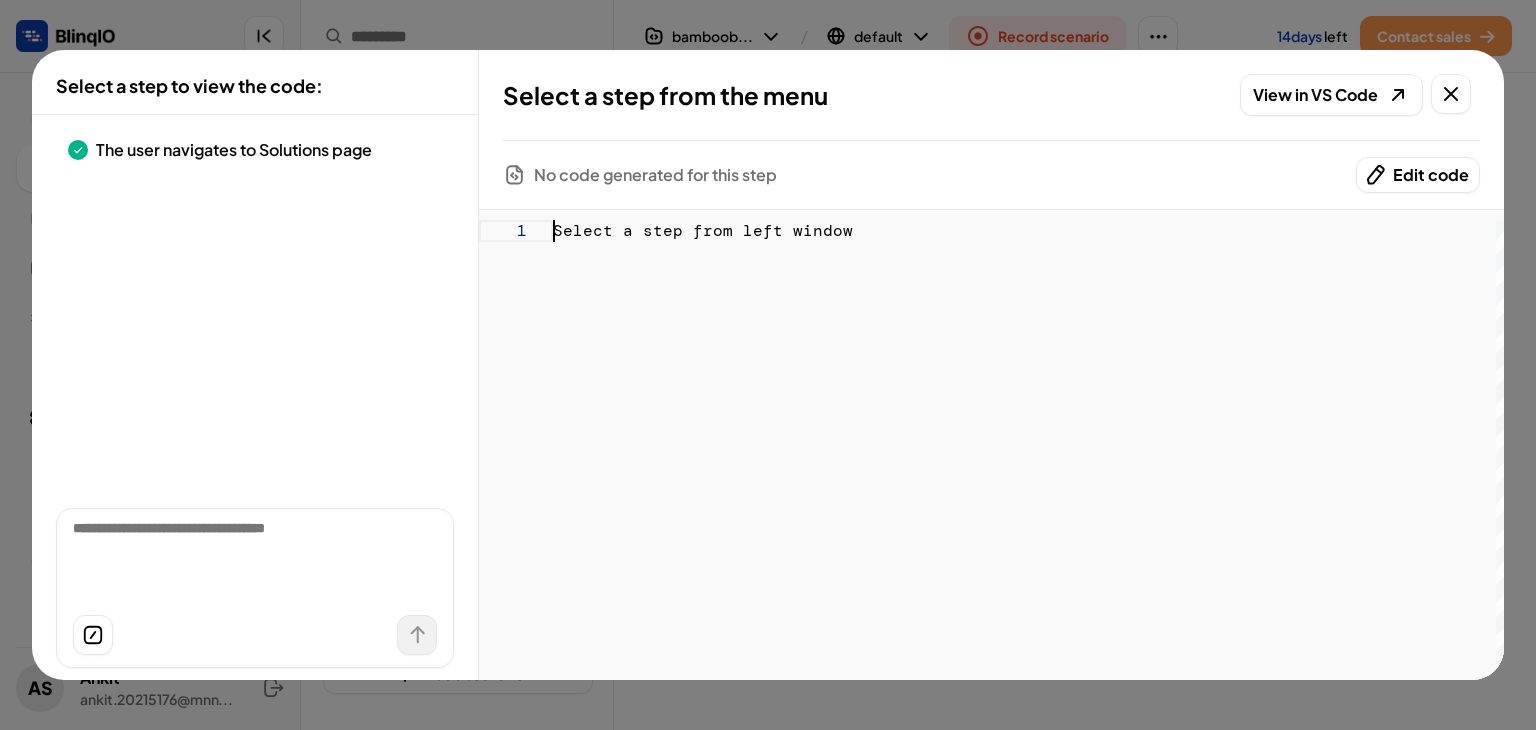 type on "**********" 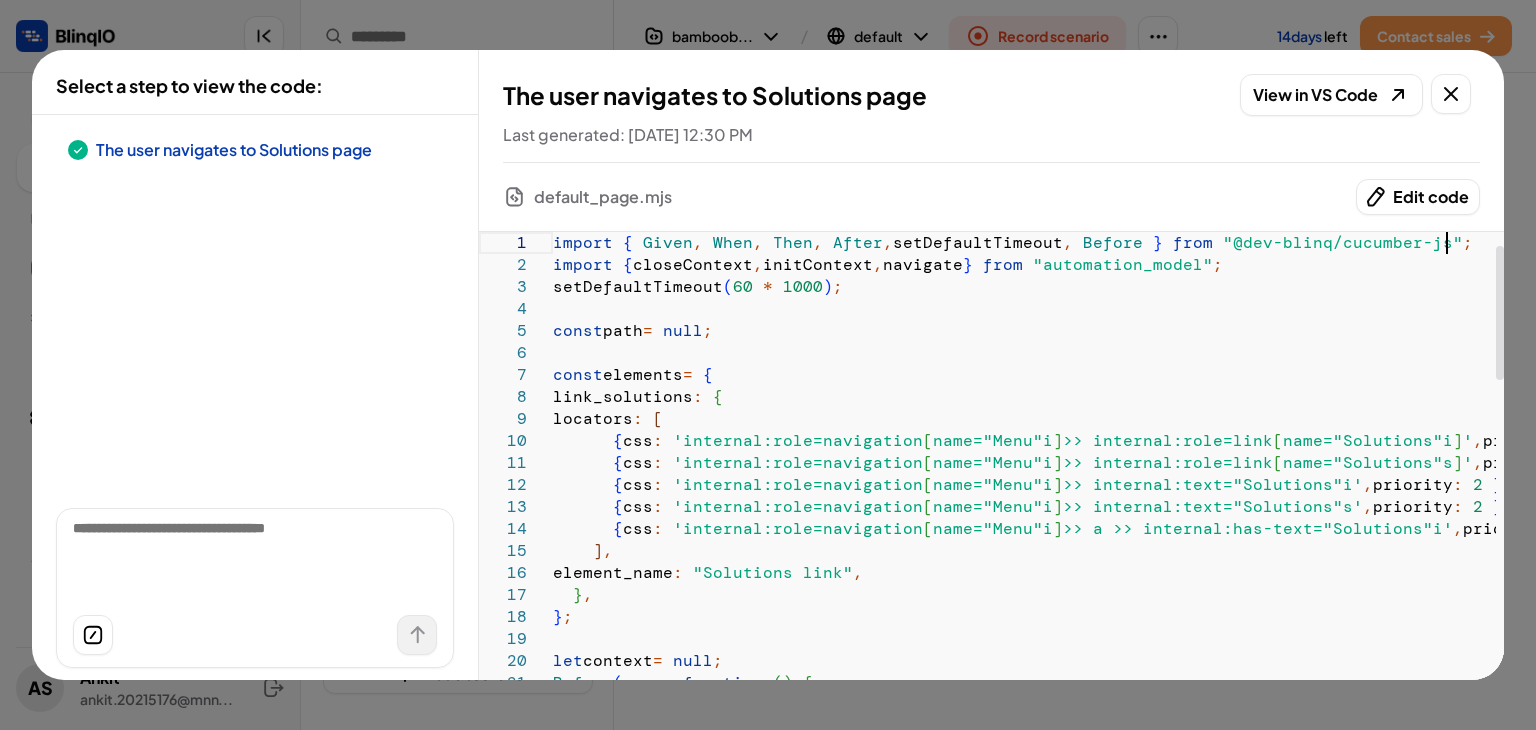 scroll, scrollTop: 0, scrollLeft: 72, axis: horizontal 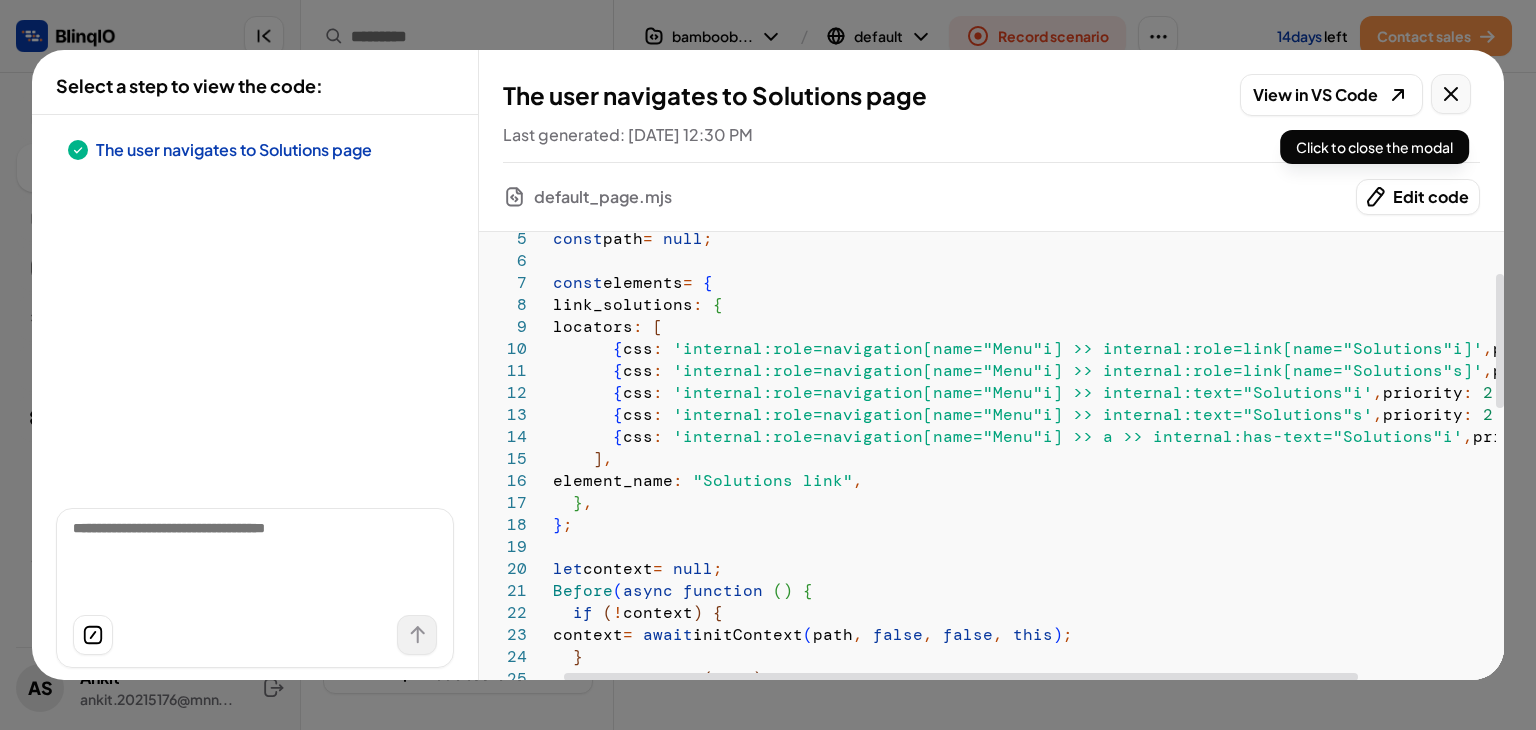 click 